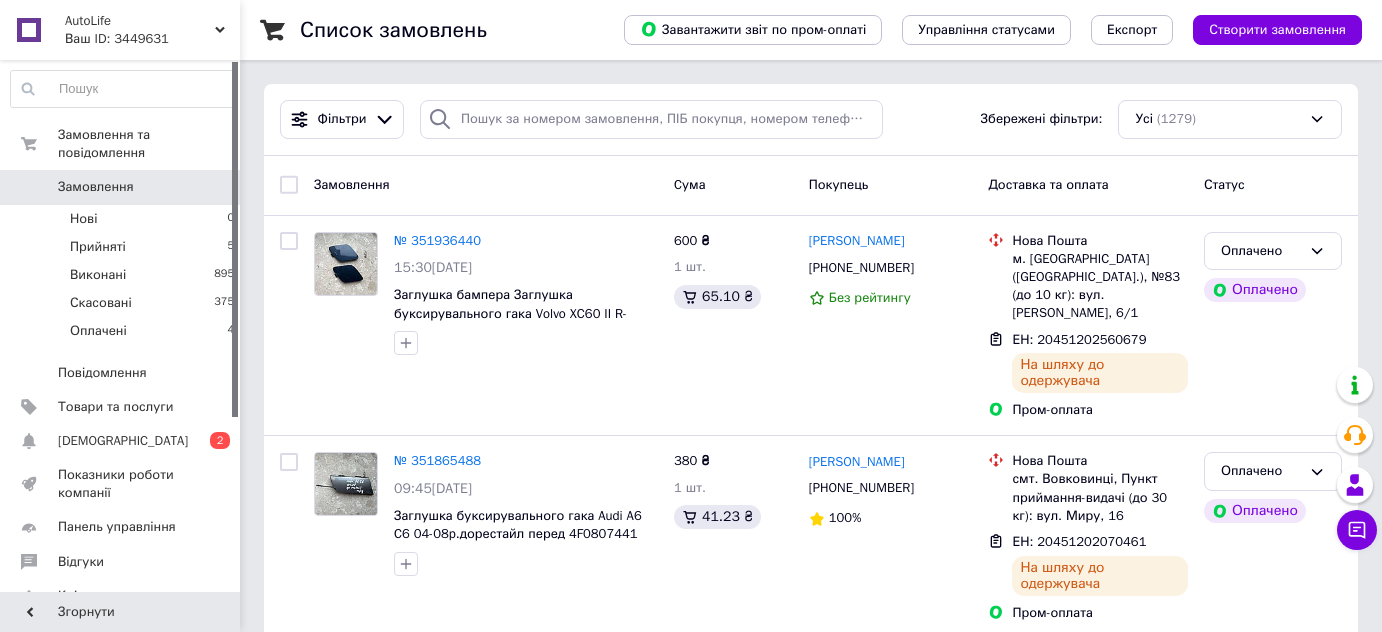 scroll, scrollTop: 0, scrollLeft: 0, axis: both 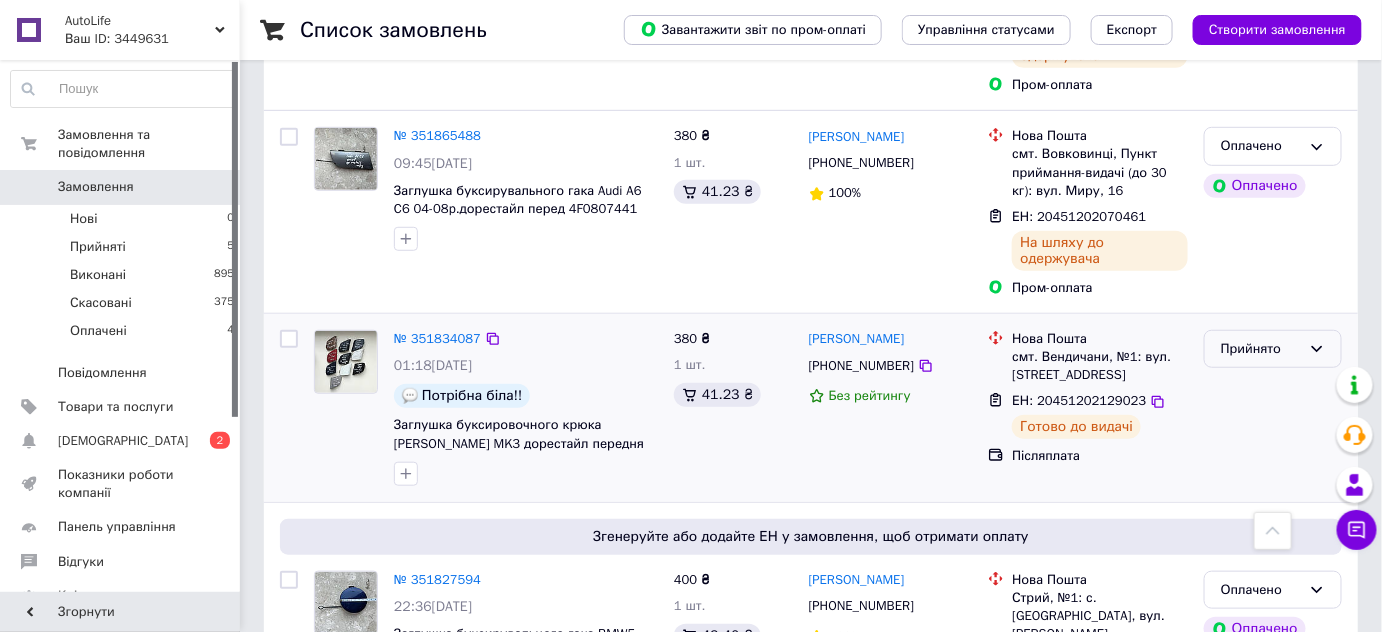 click 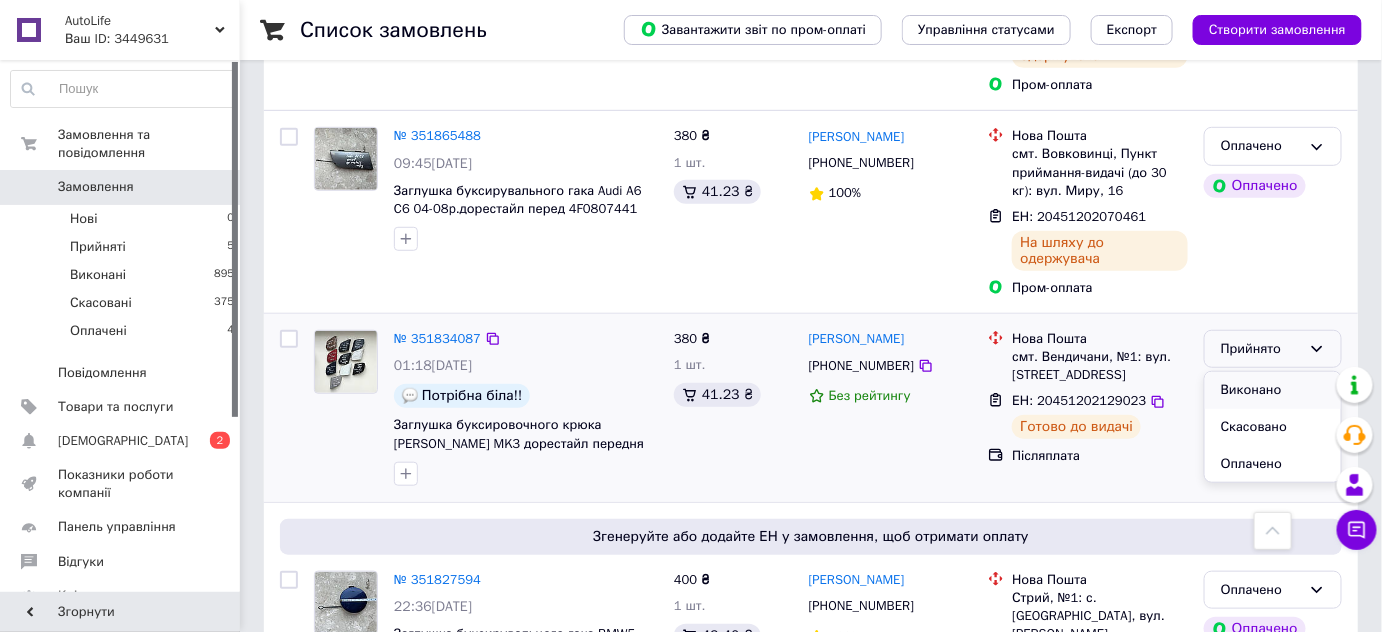 click on "Виконано" at bounding box center (1273, 390) 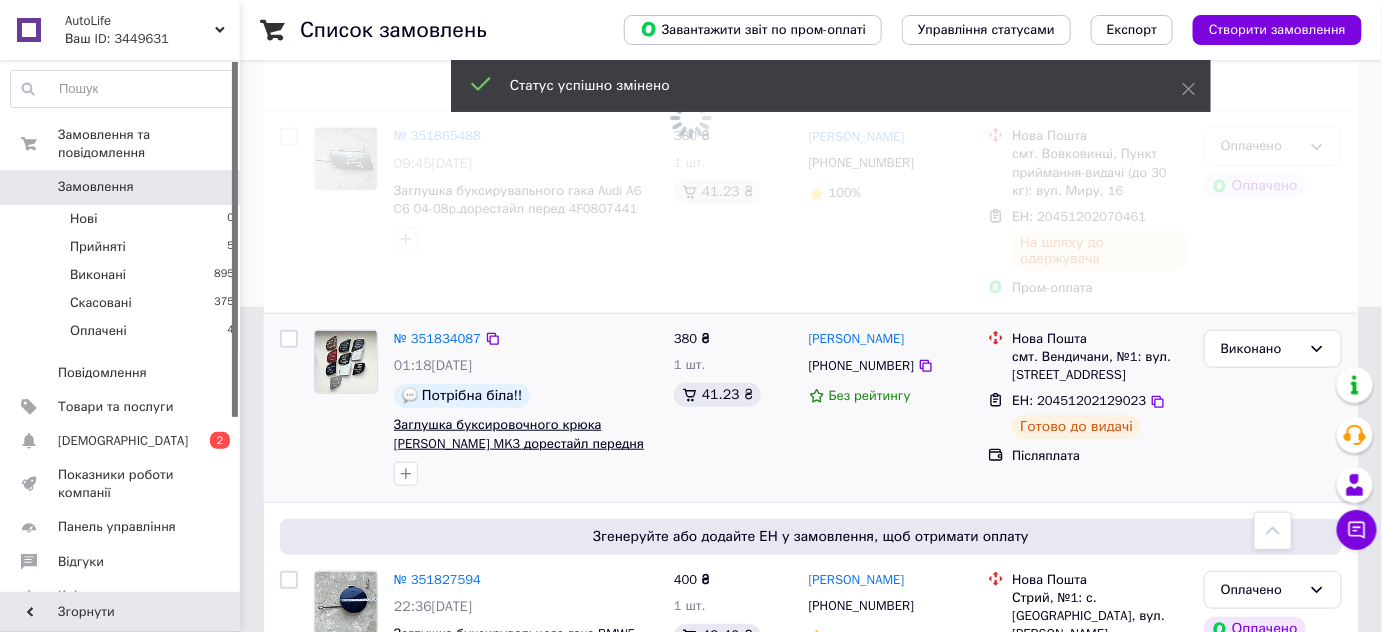 click on "Заглушка буксировочного крюка [PERSON_NAME] MK3 дорестайл передня BM51-17A989-A" at bounding box center (519, 443) 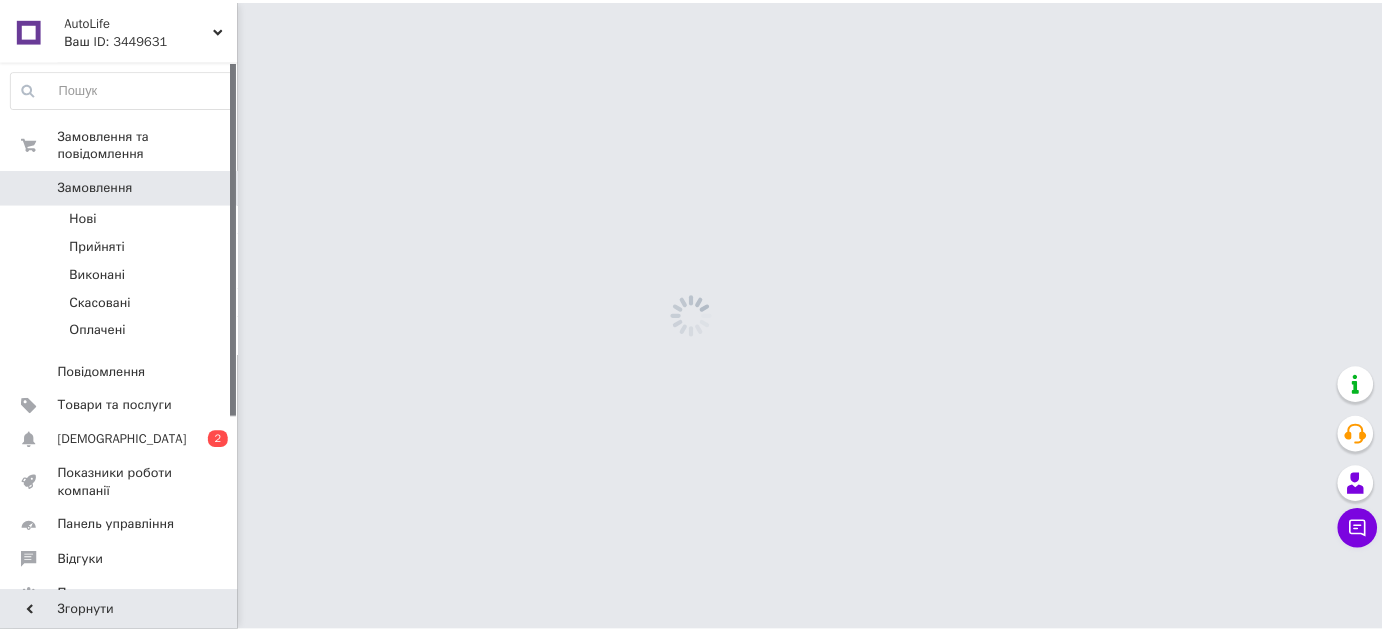 scroll, scrollTop: 0, scrollLeft: 0, axis: both 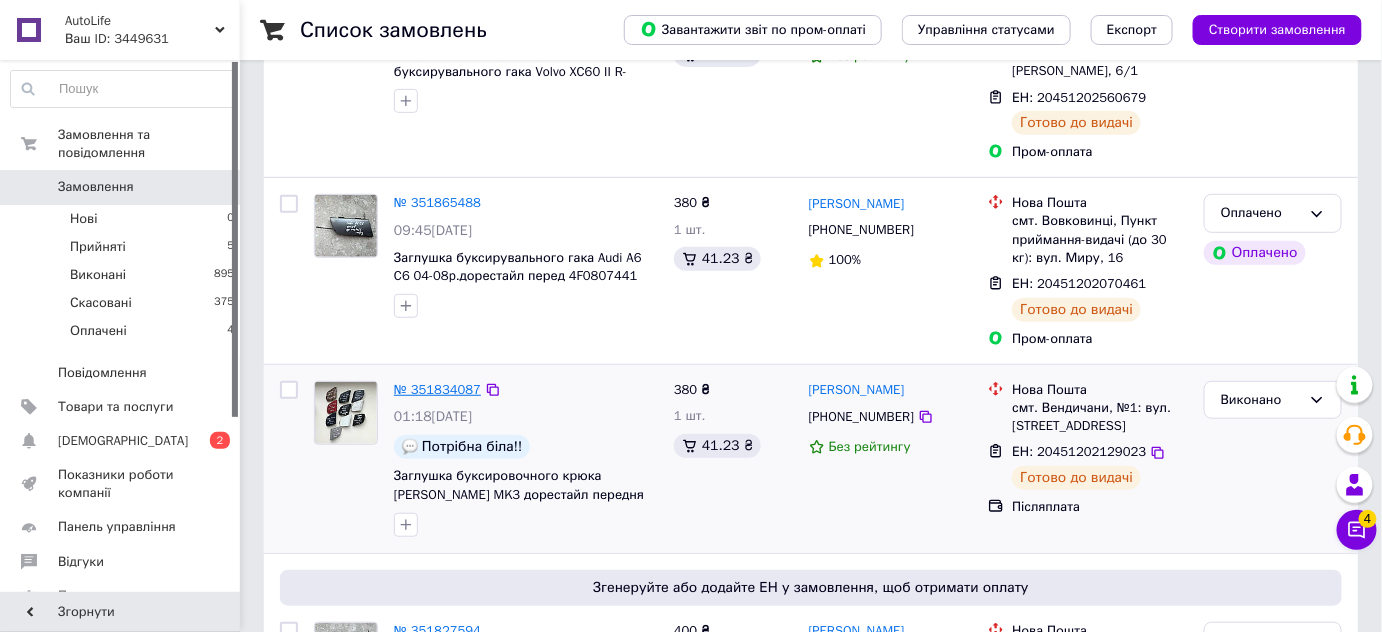 click on "№ 351834087" at bounding box center [437, 389] 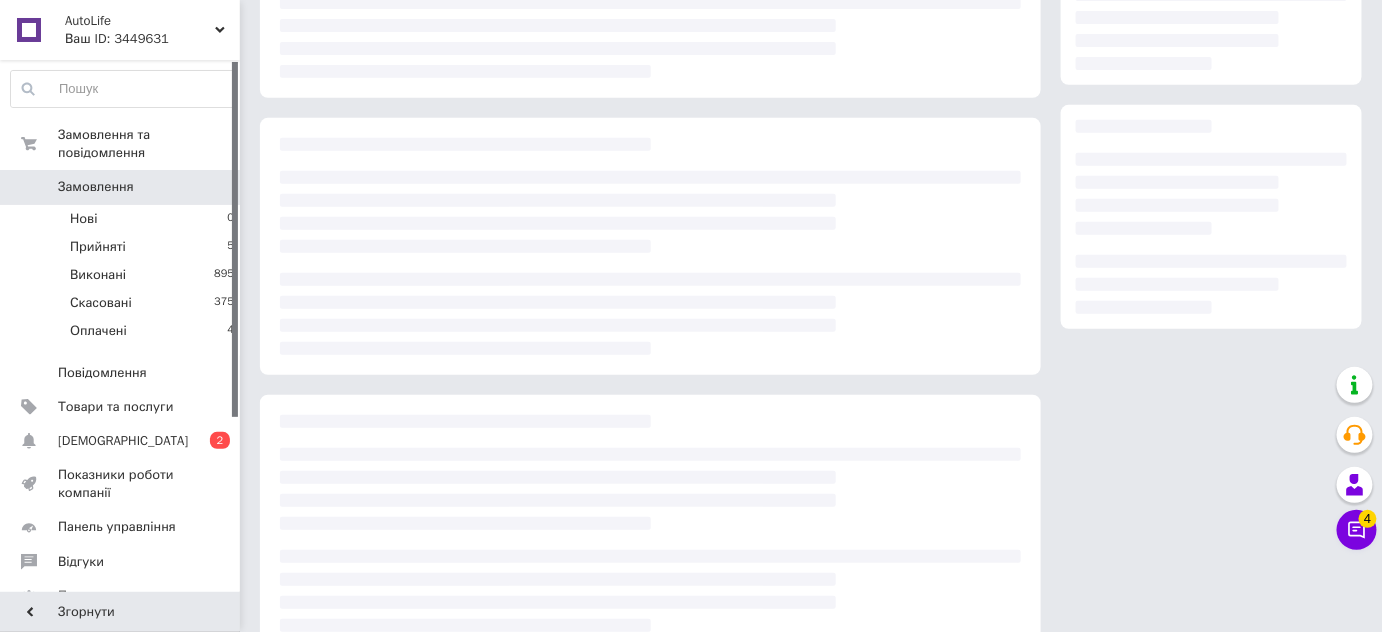 scroll, scrollTop: 0, scrollLeft: 0, axis: both 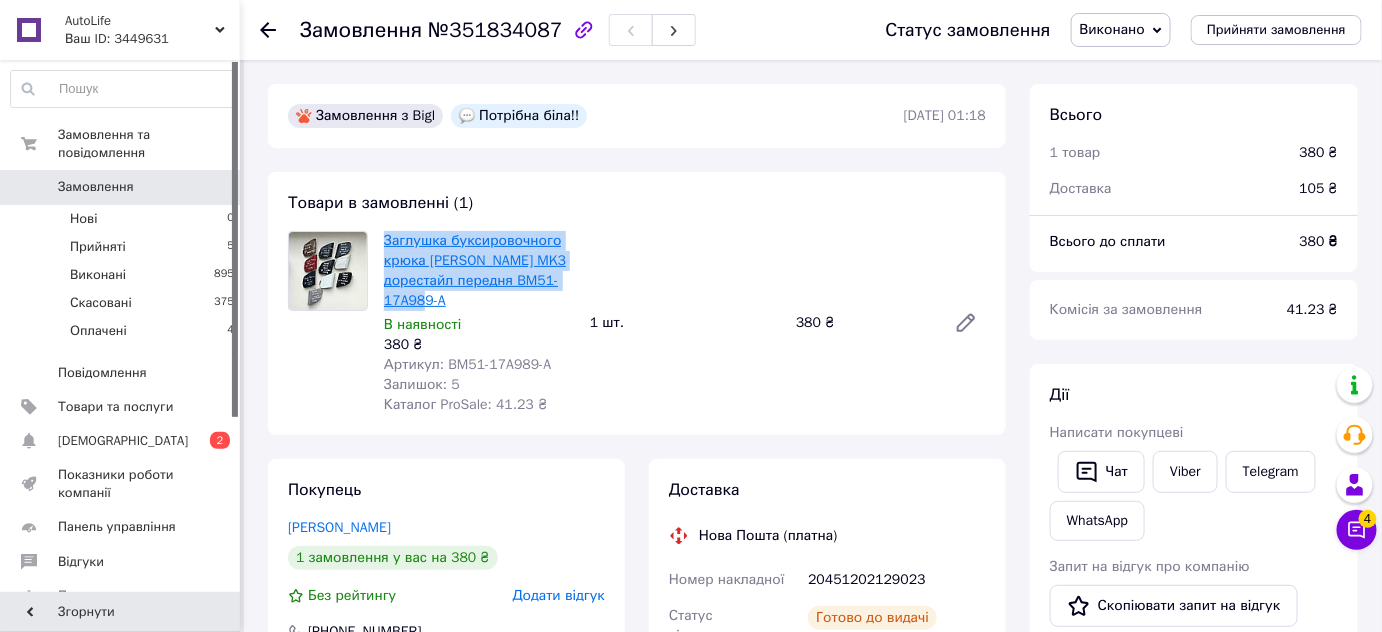 drag, startPoint x: 460, startPoint y: 300, endPoint x: 384, endPoint y: 232, distance: 101.98039 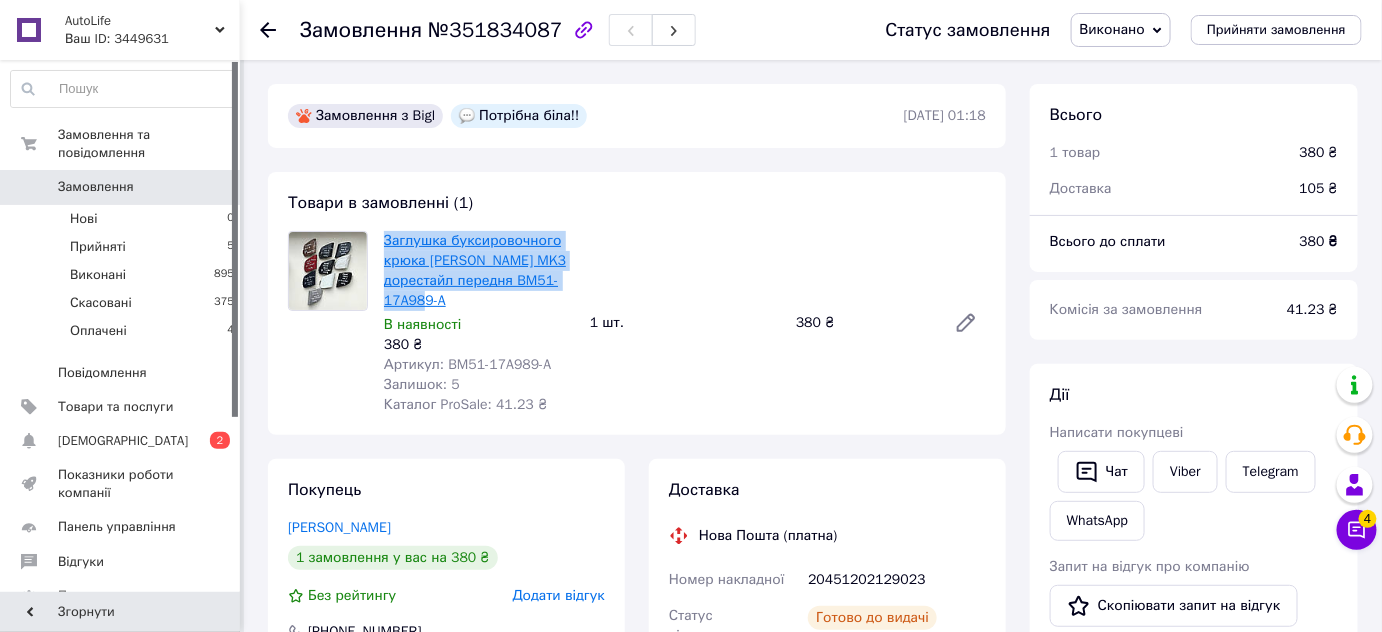 click on "Заглушка буксировочного крюка [PERSON_NAME] MK3 дорестайл передня BM51-17A989-A" at bounding box center (479, 271) 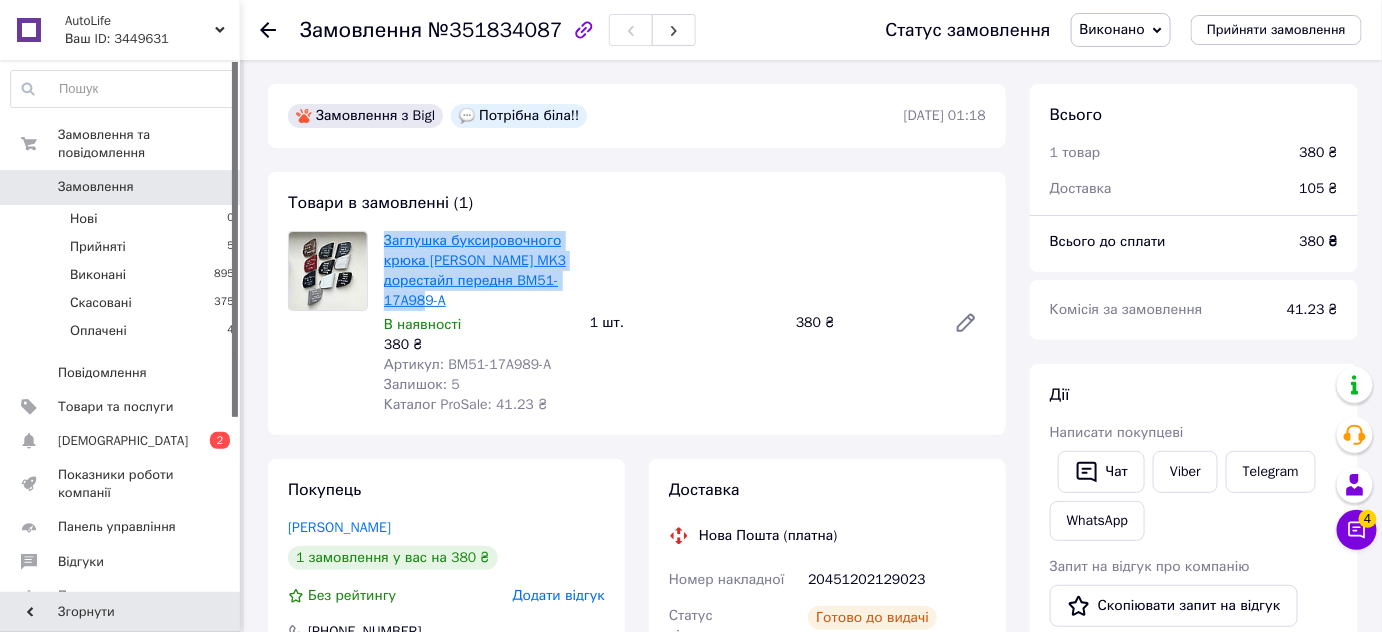 copy on "Заглушка буксировочного крюка [PERSON_NAME] MK3 дорестайл передня BM51-17A989-A" 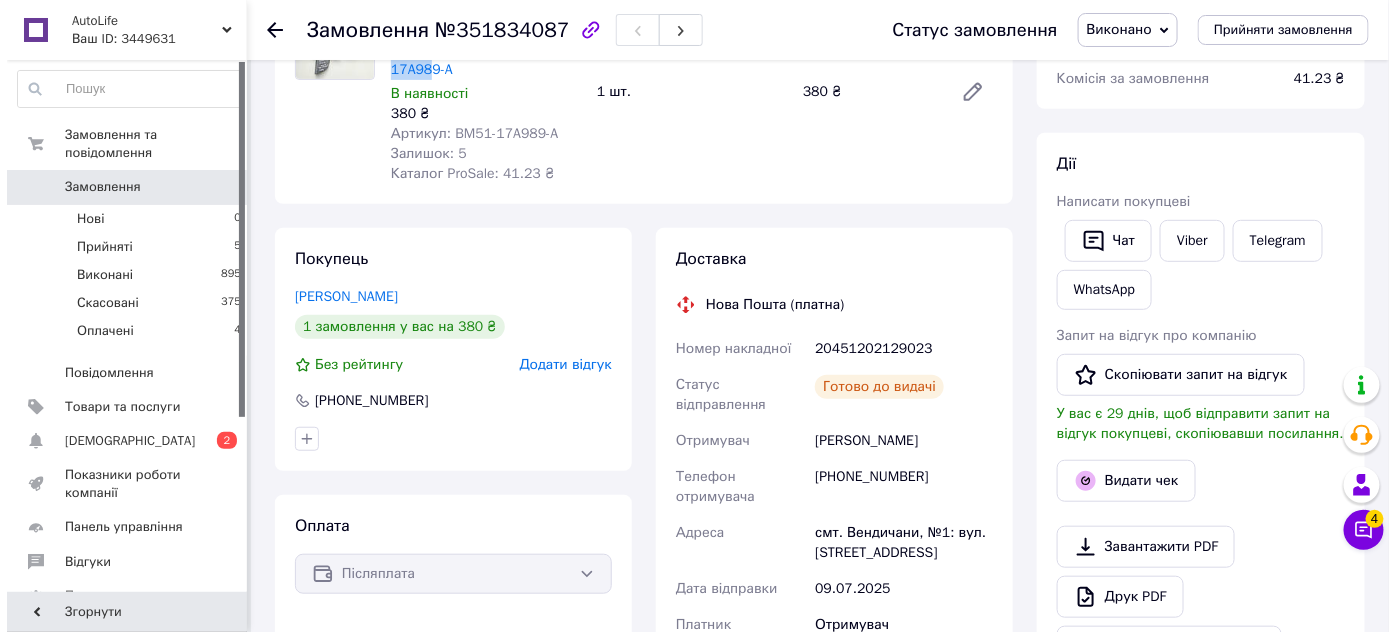 scroll, scrollTop: 253, scrollLeft: 0, axis: vertical 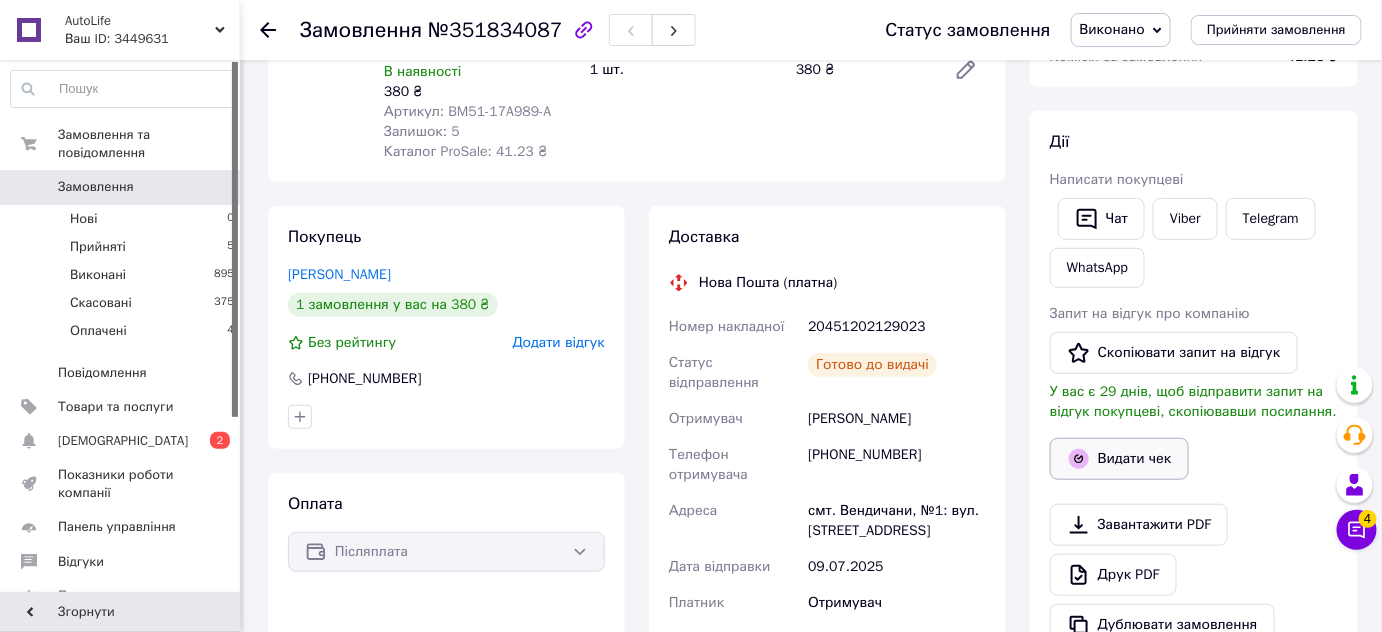 click on "Видати чек" at bounding box center [1119, 459] 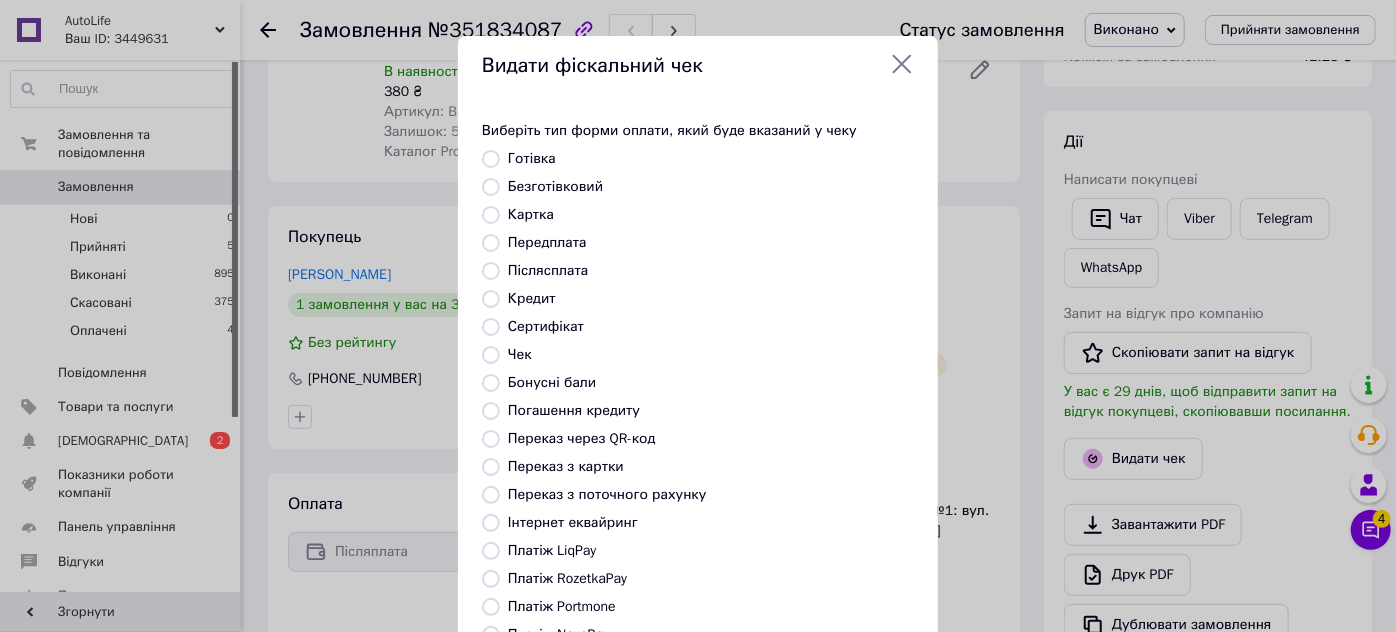 click on "Післясплата" at bounding box center (491, 271) 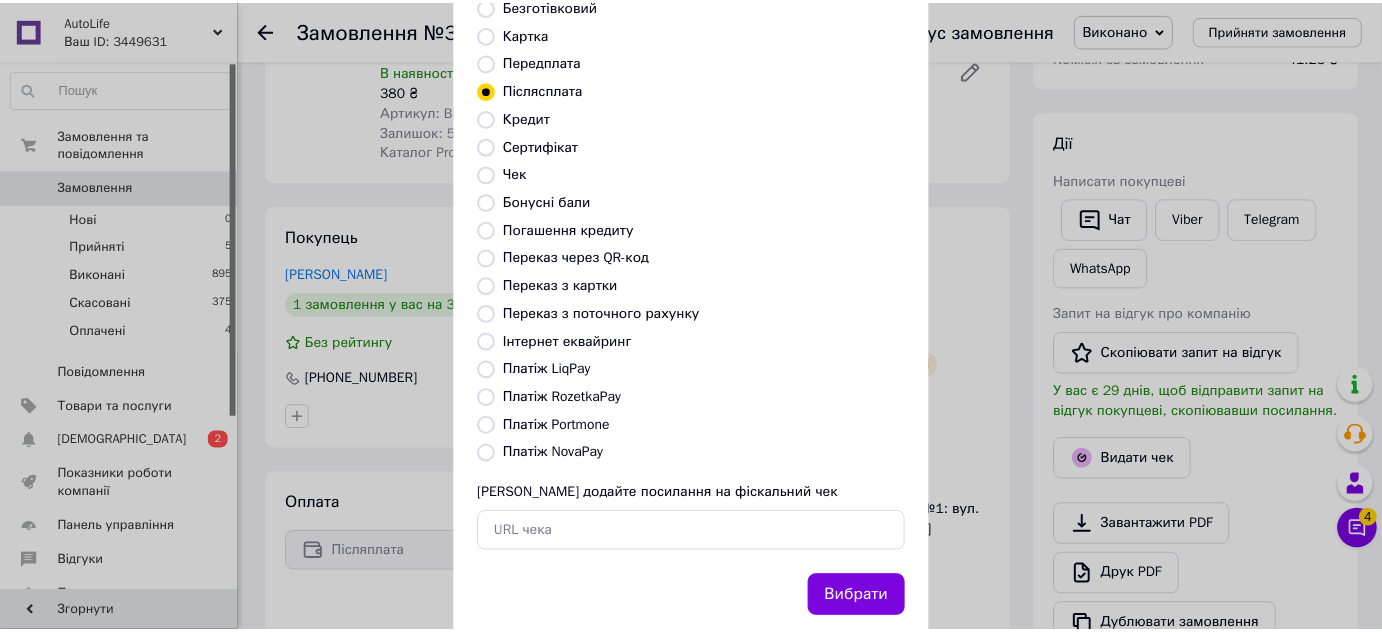 scroll, scrollTop: 226, scrollLeft: 0, axis: vertical 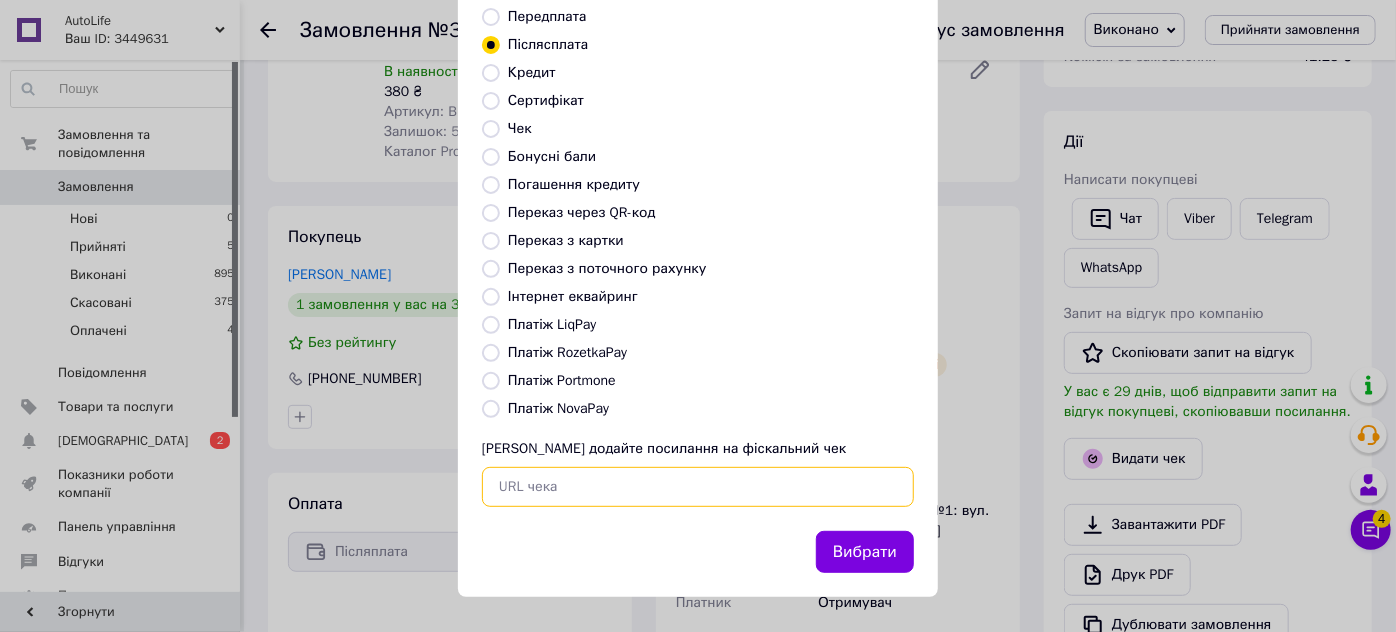 click at bounding box center (698, 487) 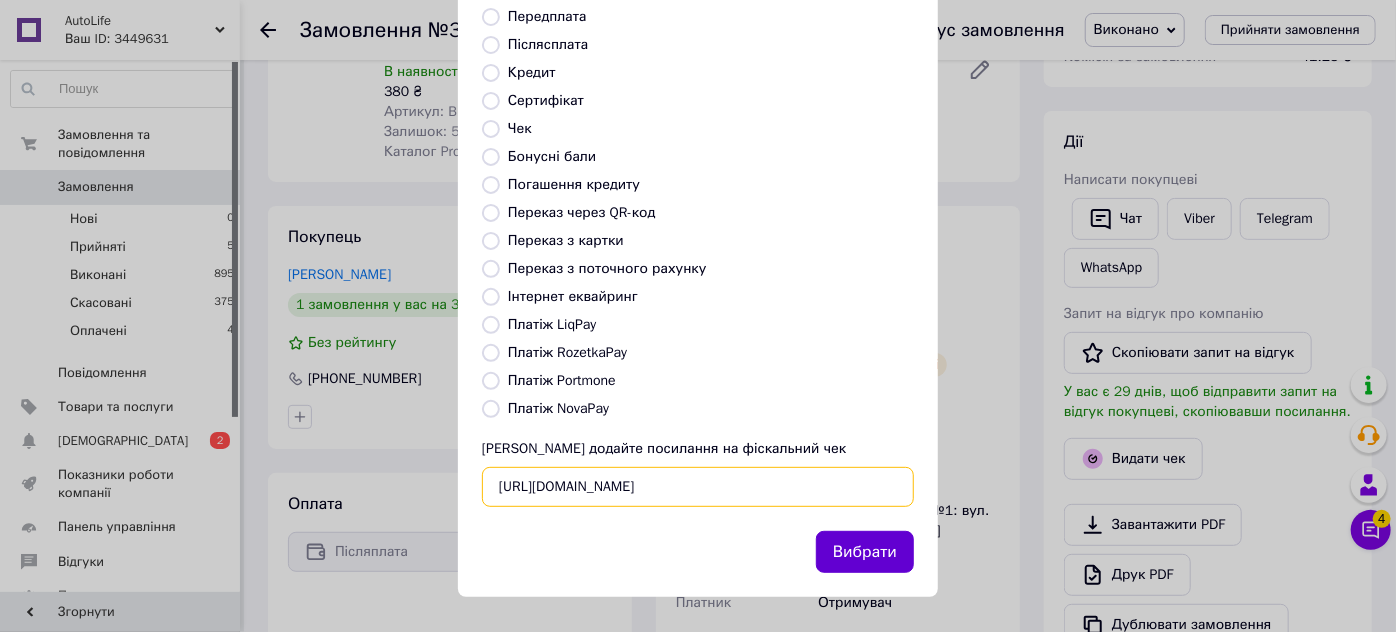 type on "https://kasa.vchasno.ua/check-viewer/_COZH146lWY" 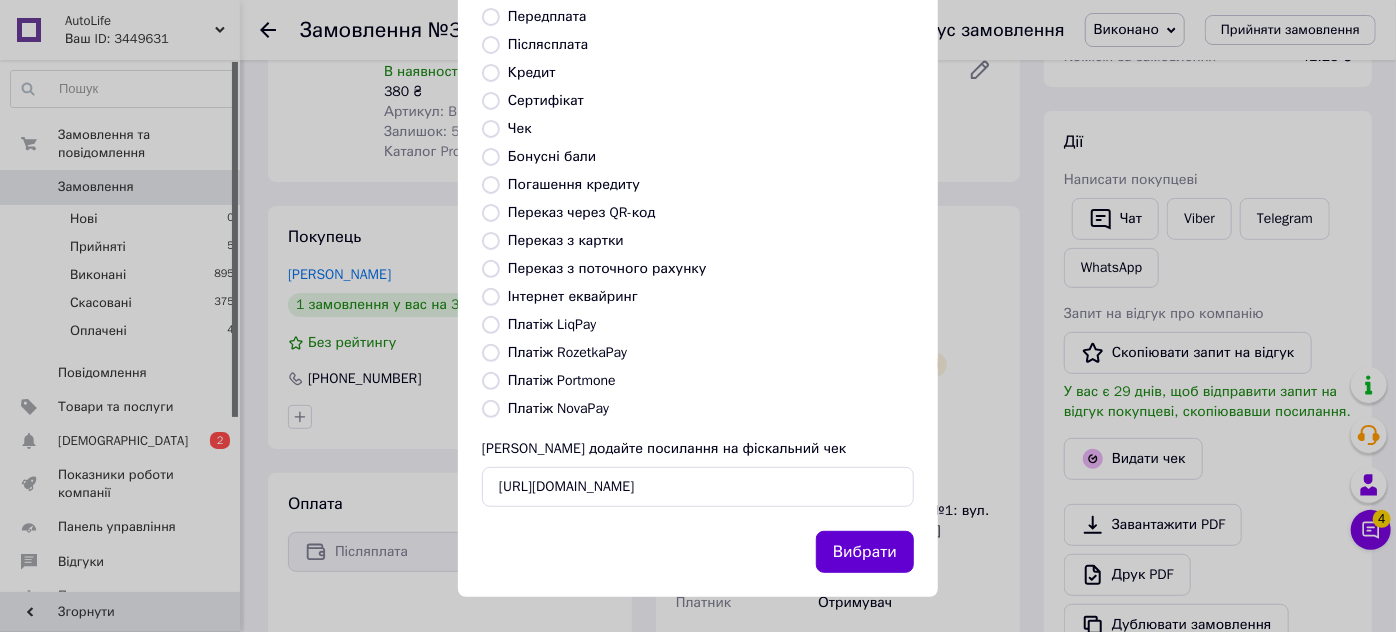 click on "Вибрати" at bounding box center [865, 552] 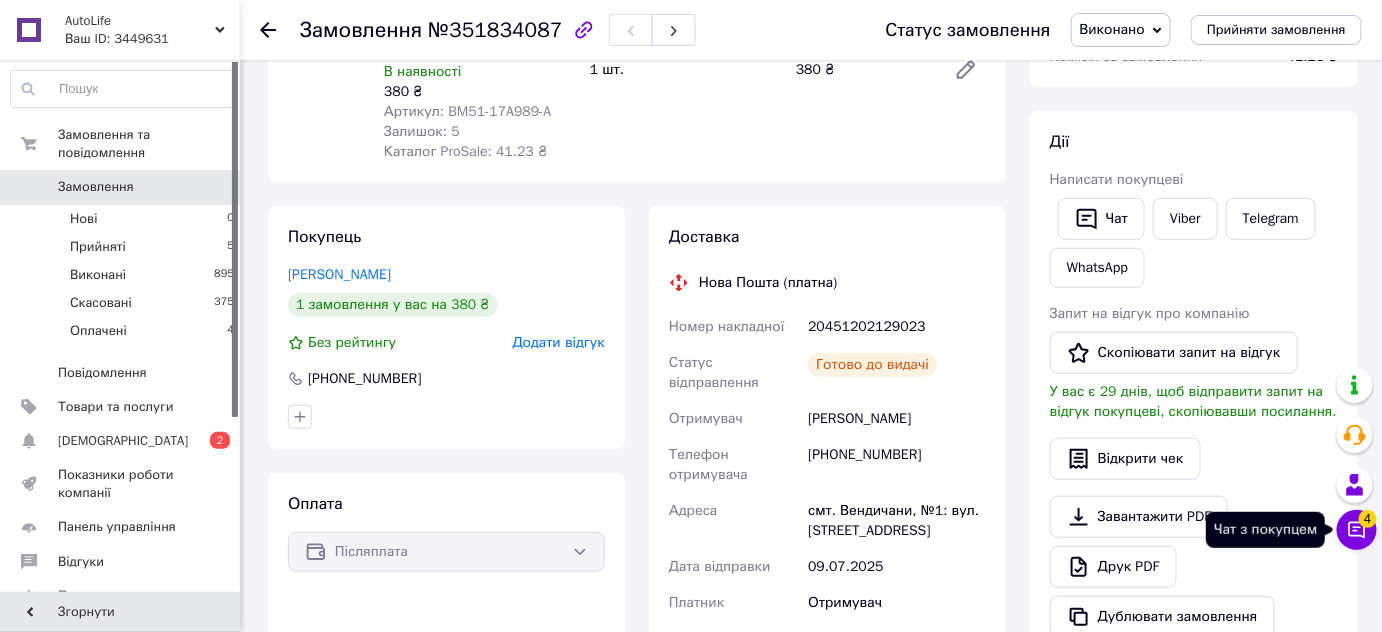 click 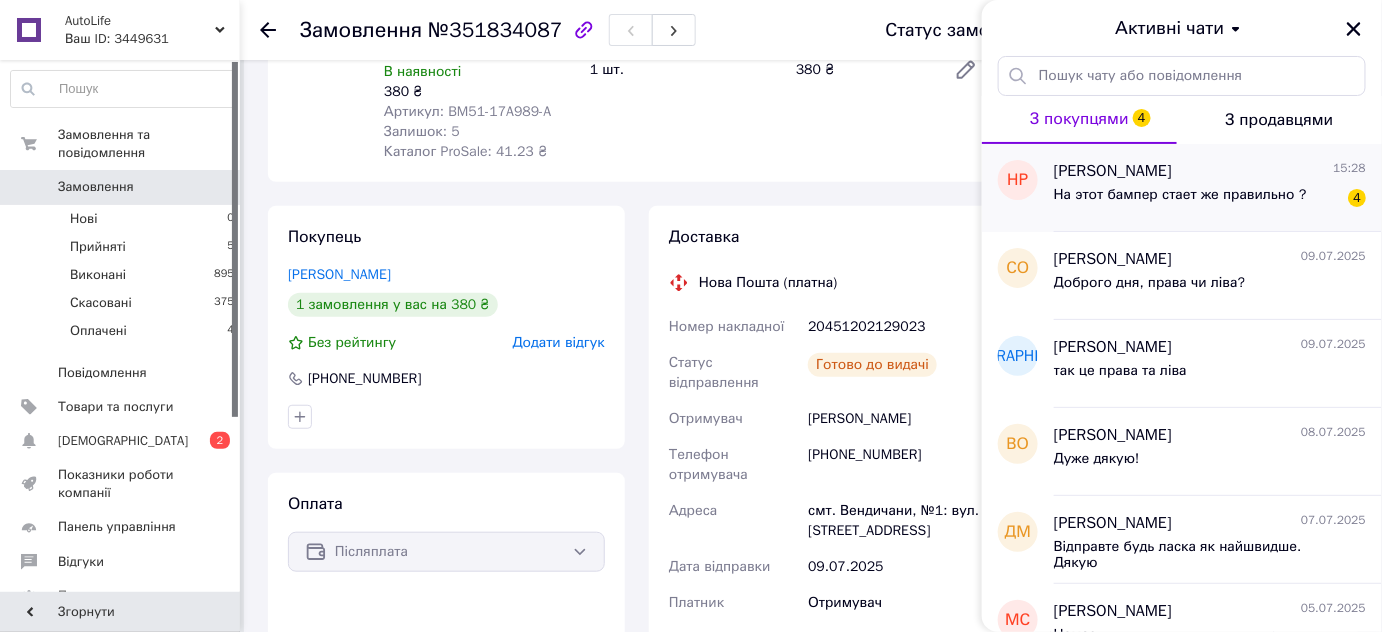 click on "На этот бампер стает же правильно ?" at bounding box center [1180, 195] 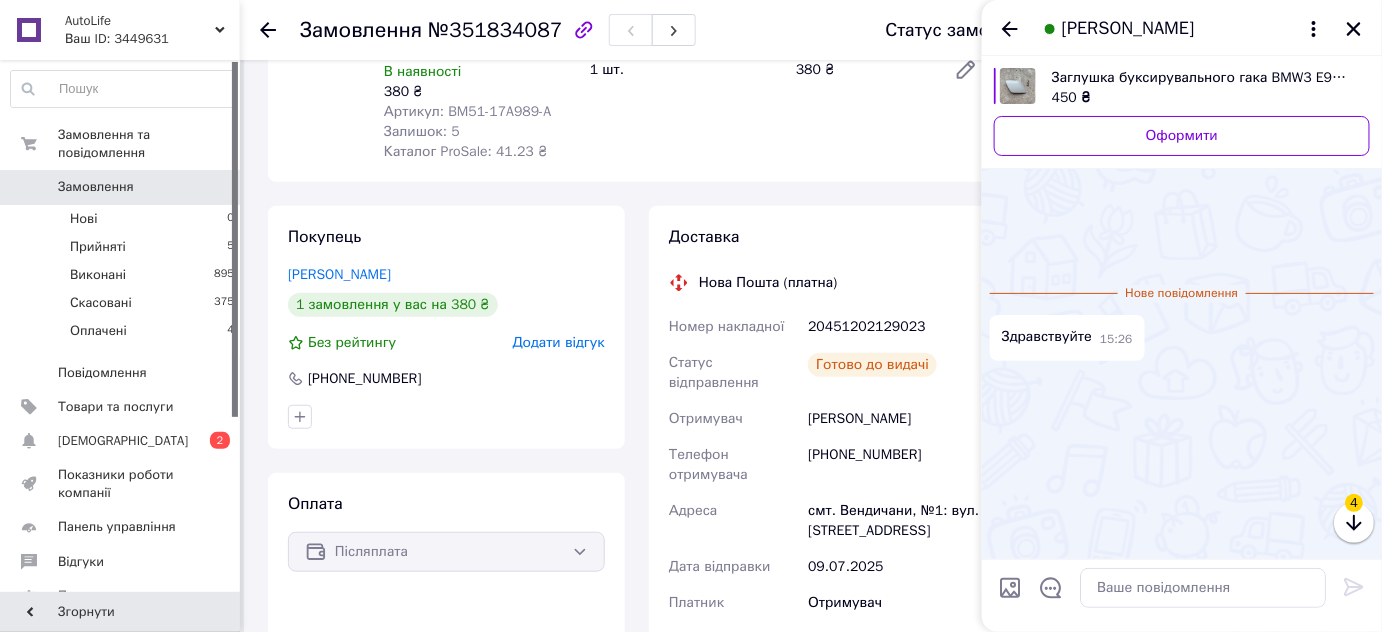 scroll, scrollTop: 114, scrollLeft: 0, axis: vertical 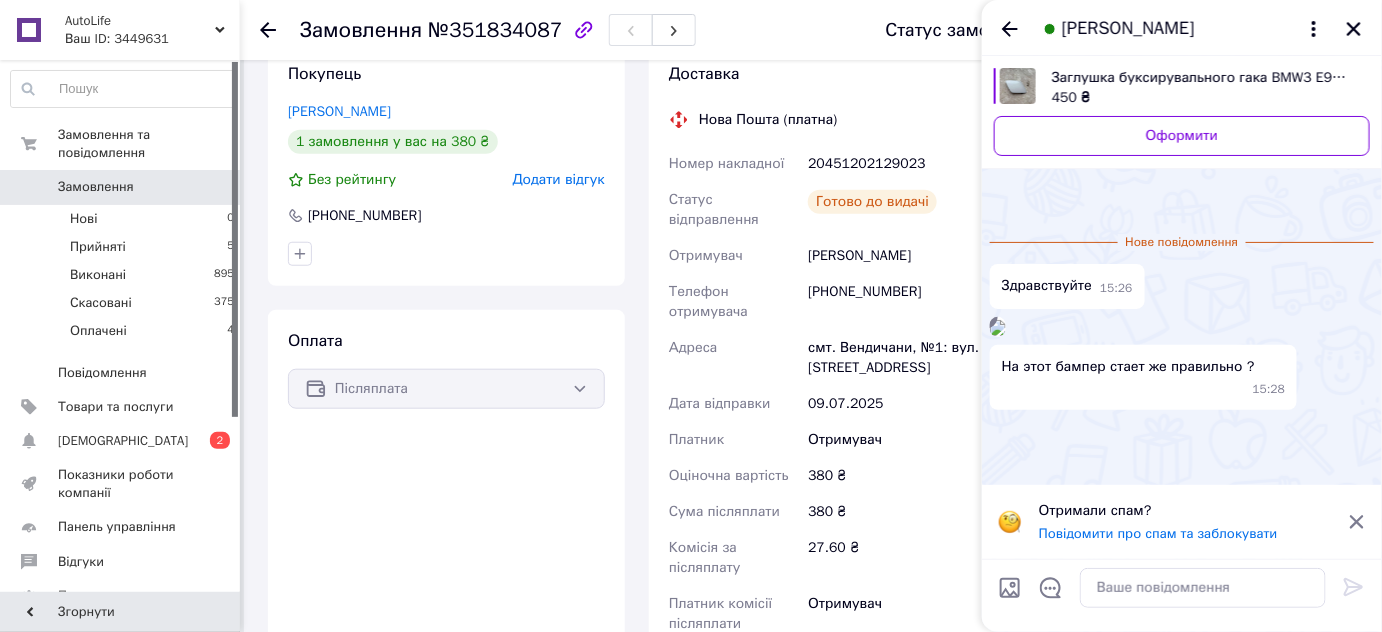 click at bounding box center [998, 328] 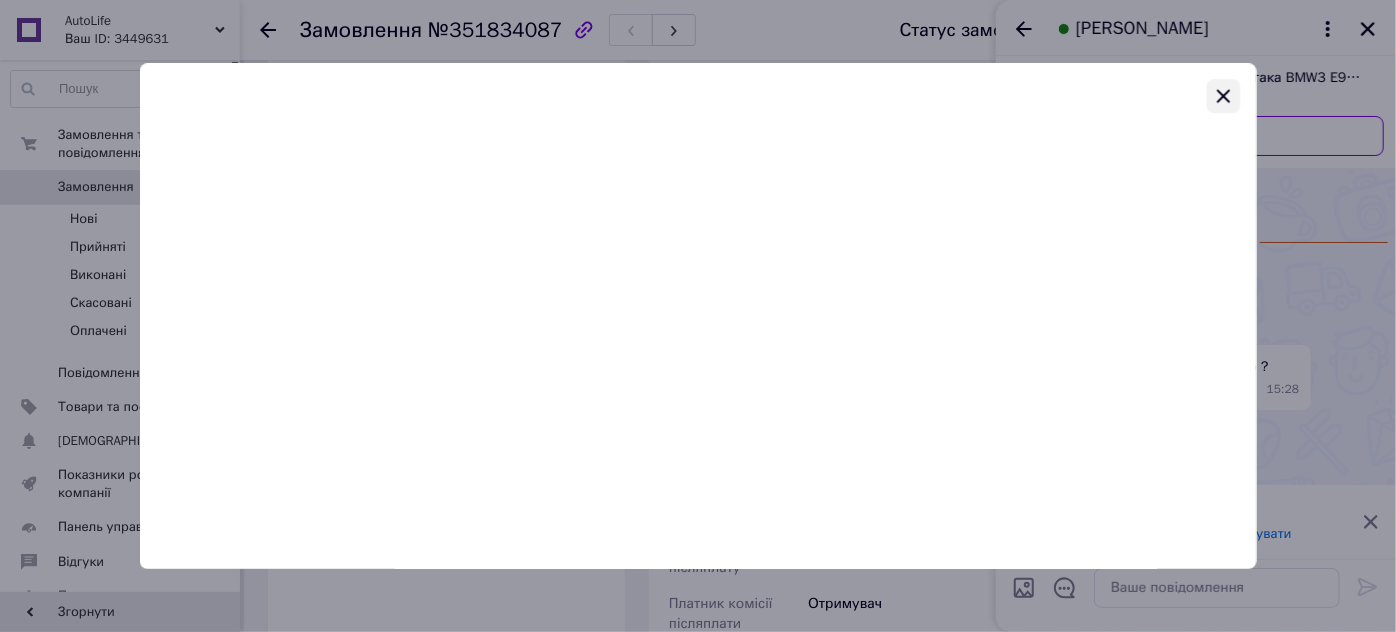 click 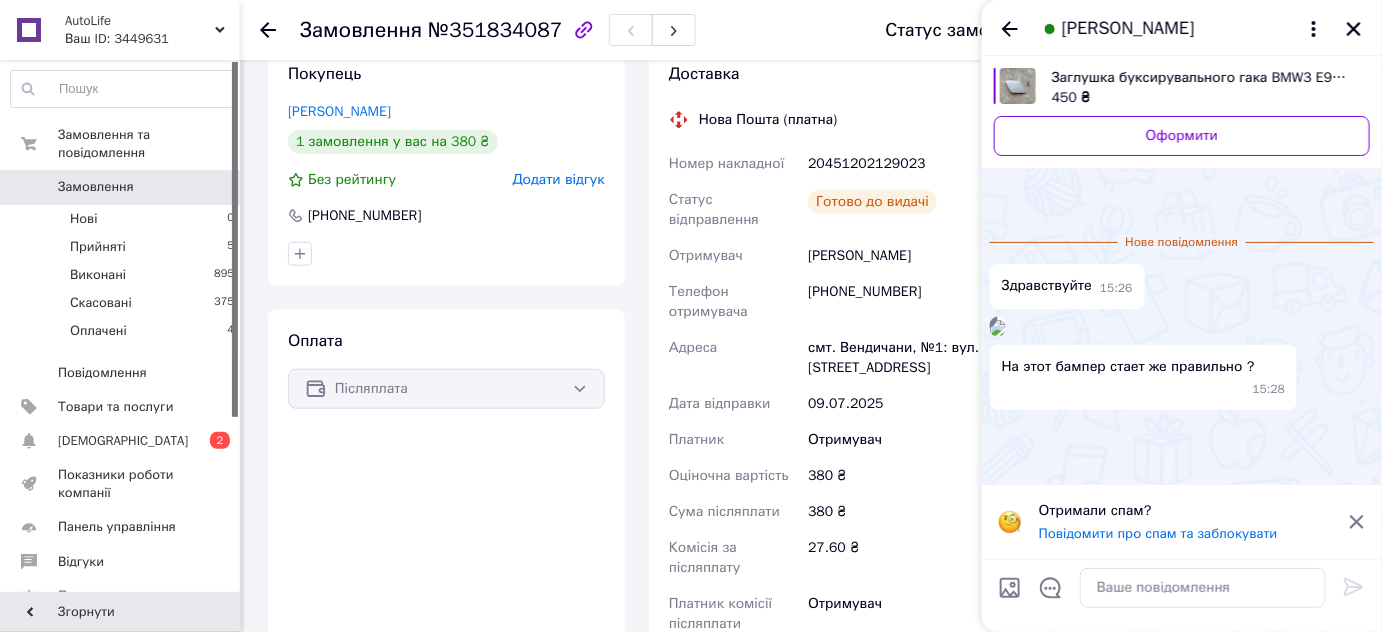 click on "Заглушка буксирувального гака BMW3 E92 E93 M-SPORT 11-13 перед 51118035795" at bounding box center (1203, 78) 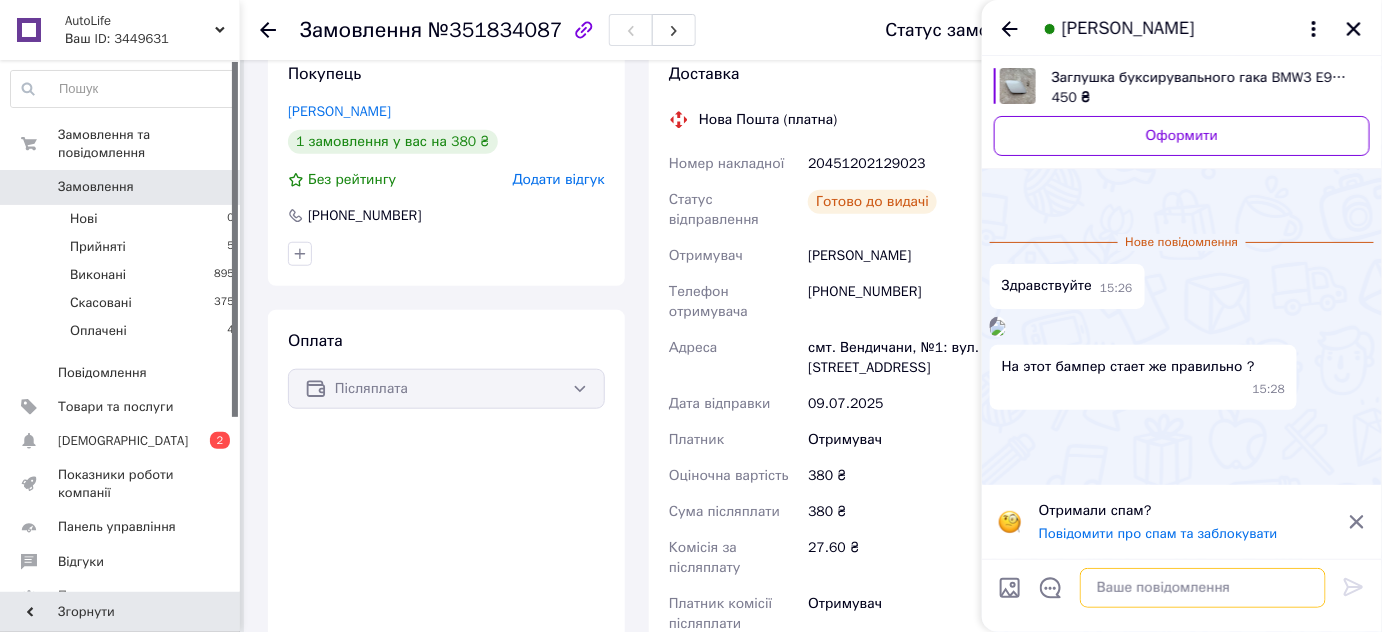 click at bounding box center (1203, 588) 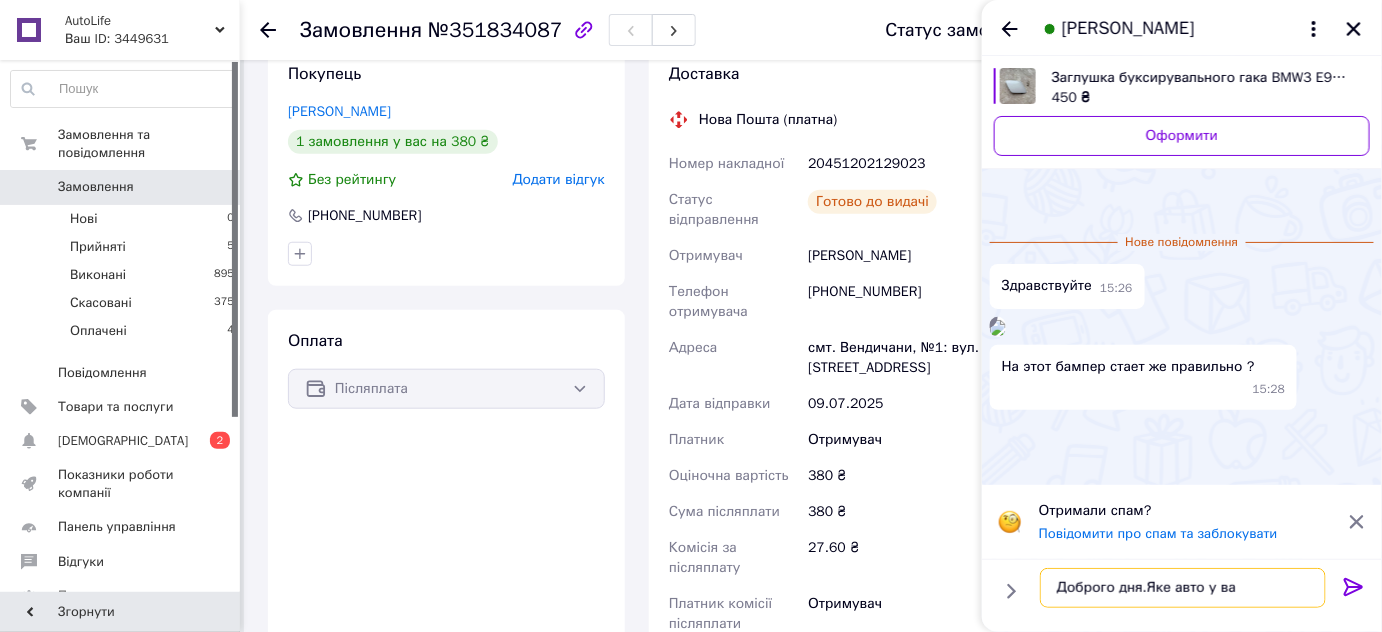 type on "Доброго дня.Яке авто у вас" 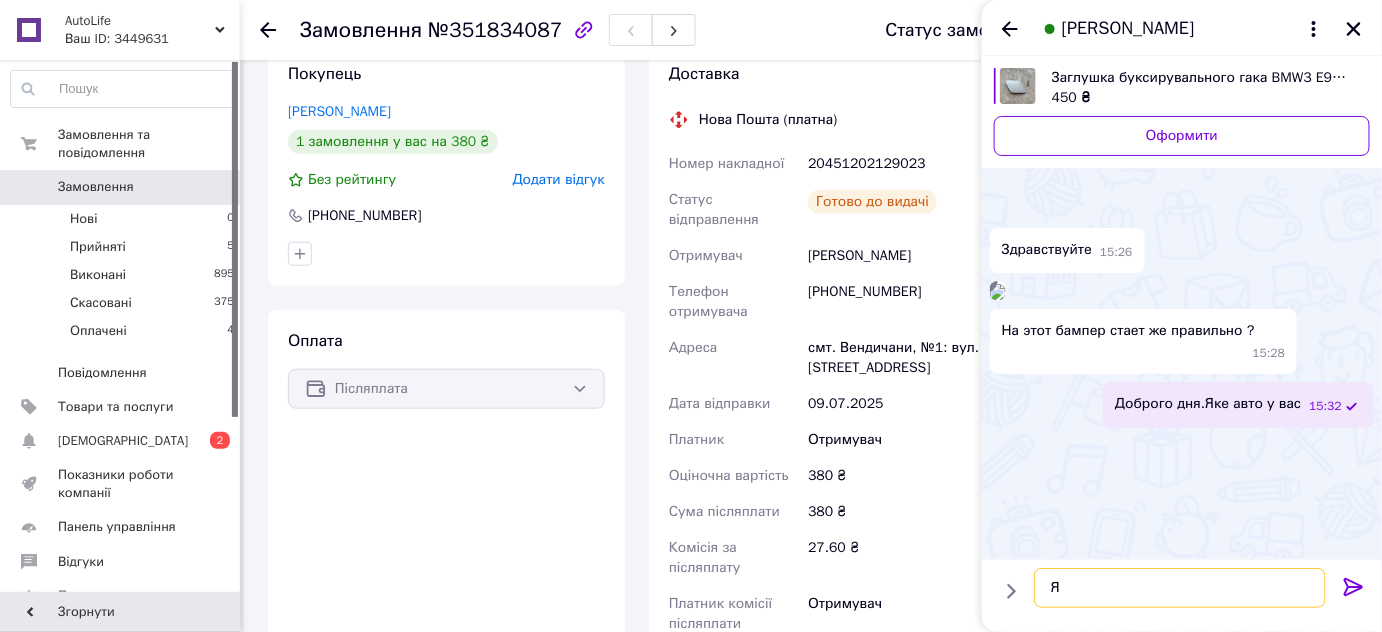 scroll, scrollTop: 66, scrollLeft: 0, axis: vertical 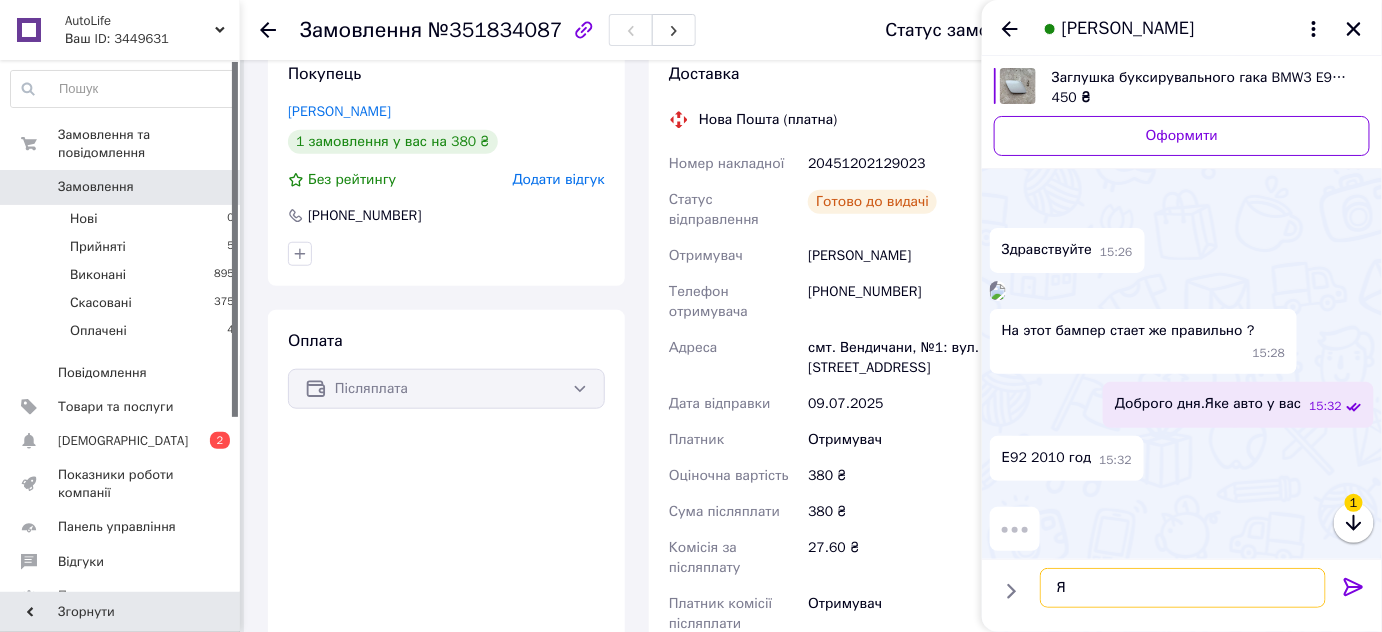 type on "Я" 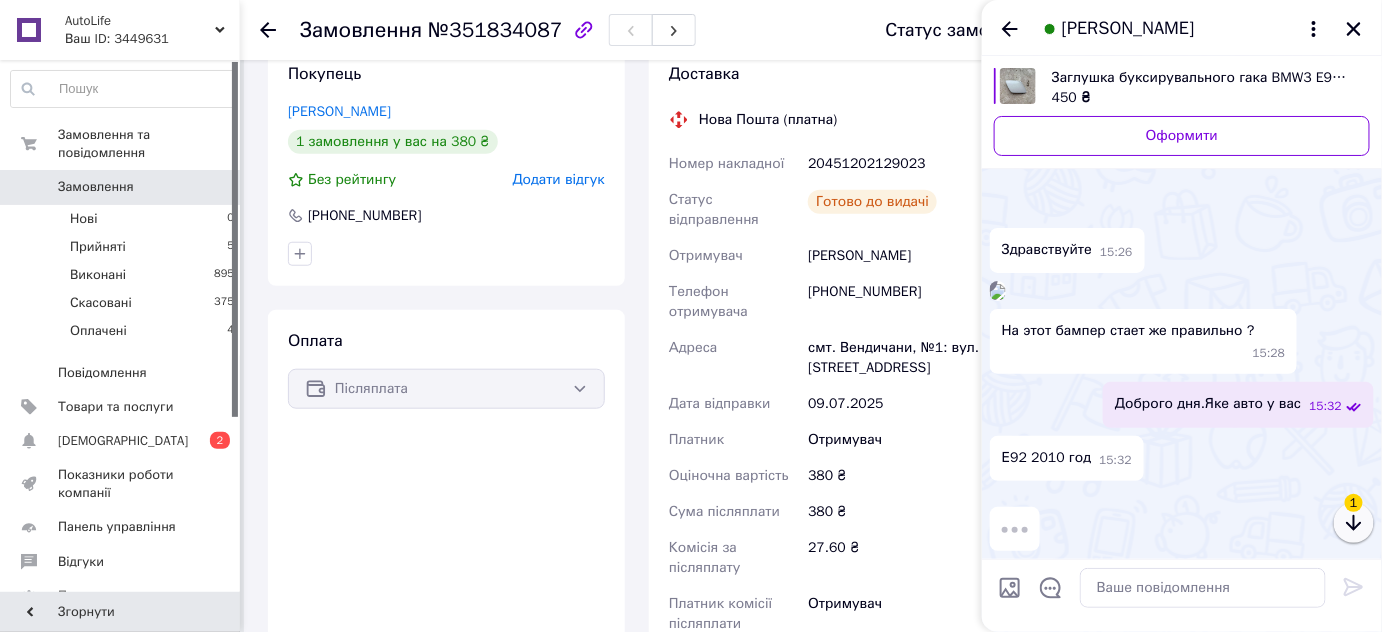 click 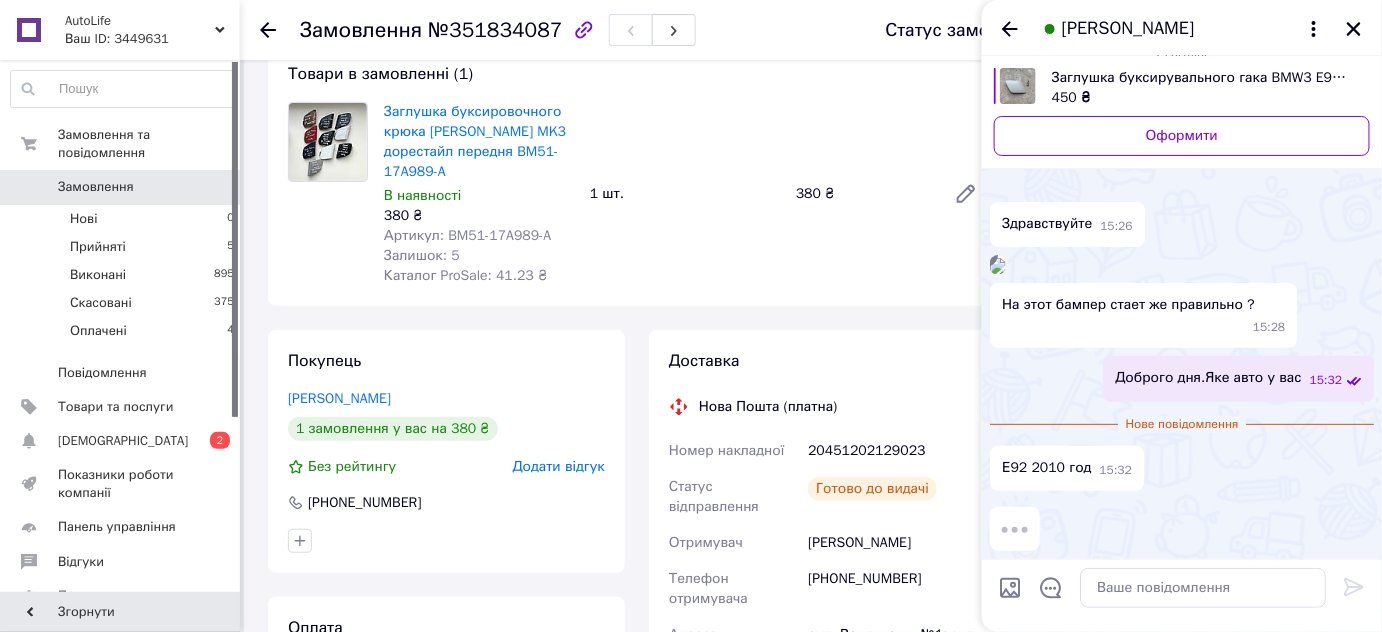 scroll, scrollTop: 109, scrollLeft: 0, axis: vertical 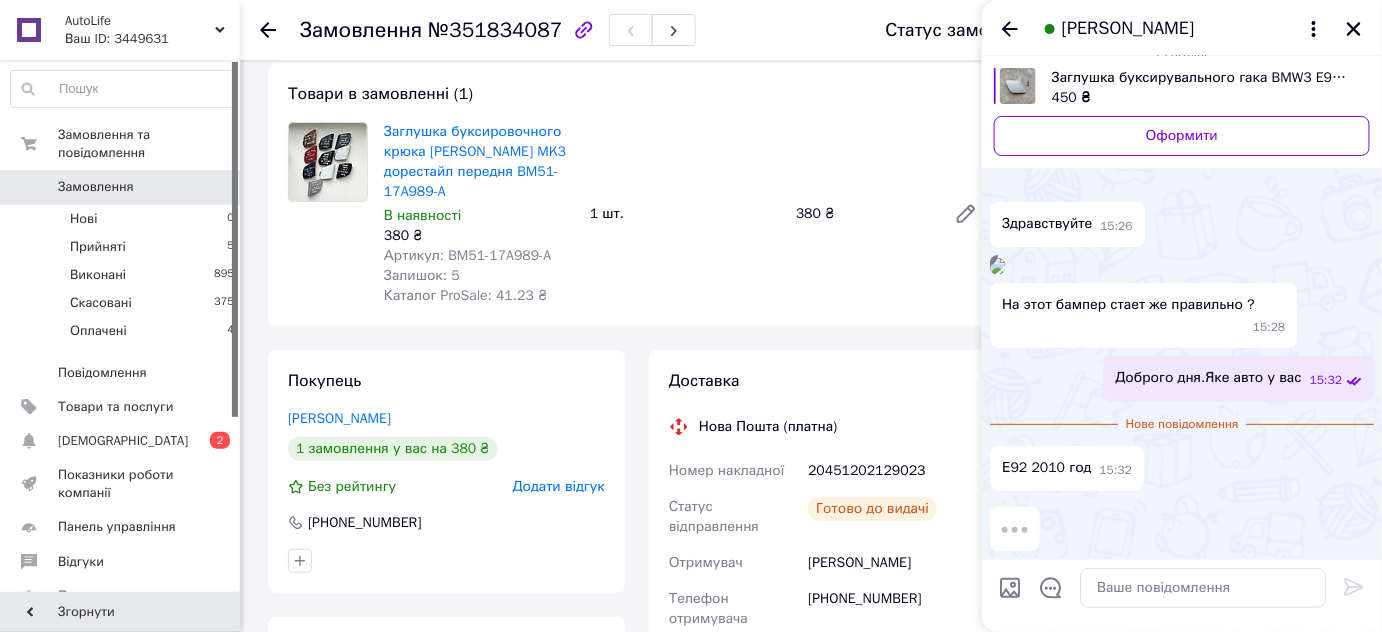 click on "Заглушка буксирувального гака BMW3 E92 E93 M-SPORT 11-13 перед 51118035795" at bounding box center (1203, 78) 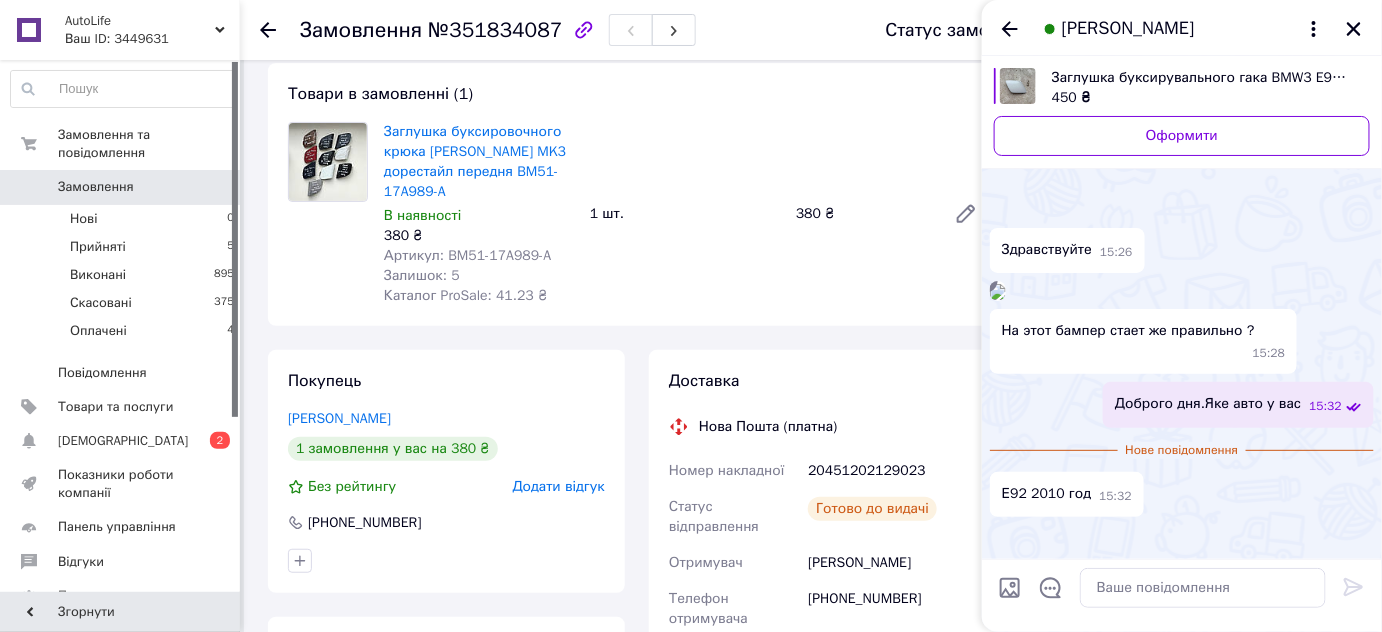 scroll, scrollTop: 155, scrollLeft: 0, axis: vertical 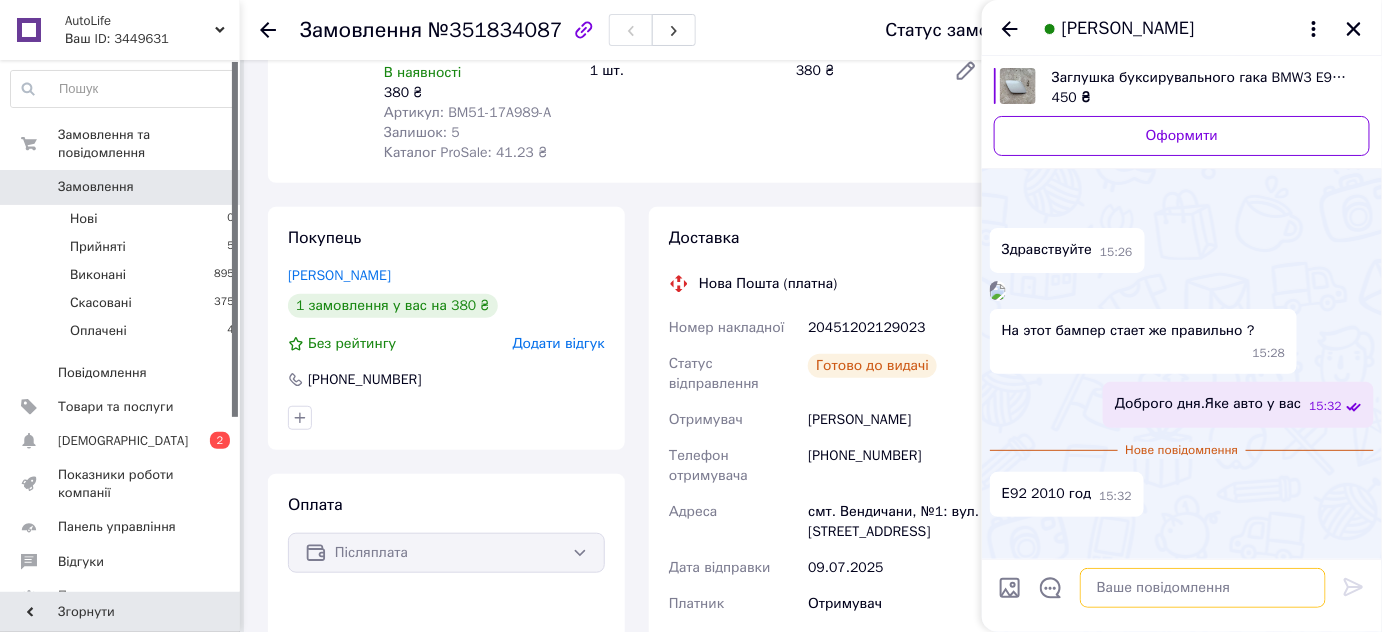 click at bounding box center [1203, 588] 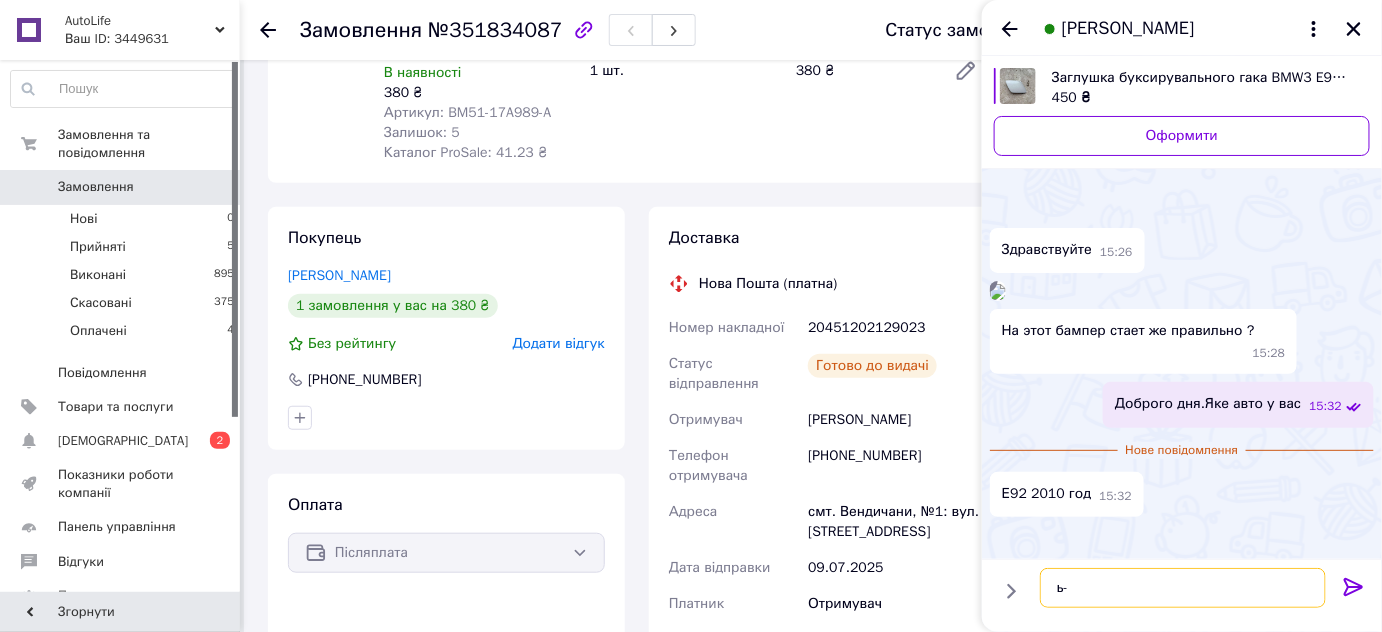 type on "ь" 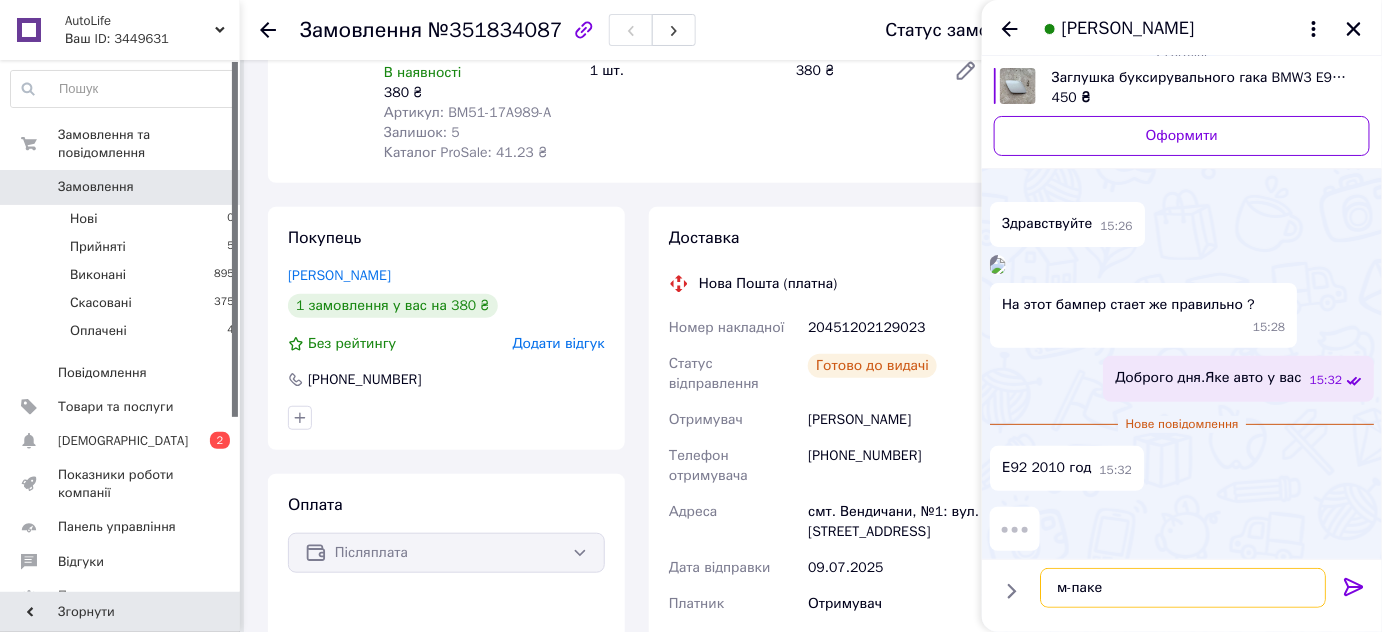 type on "м-пакет" 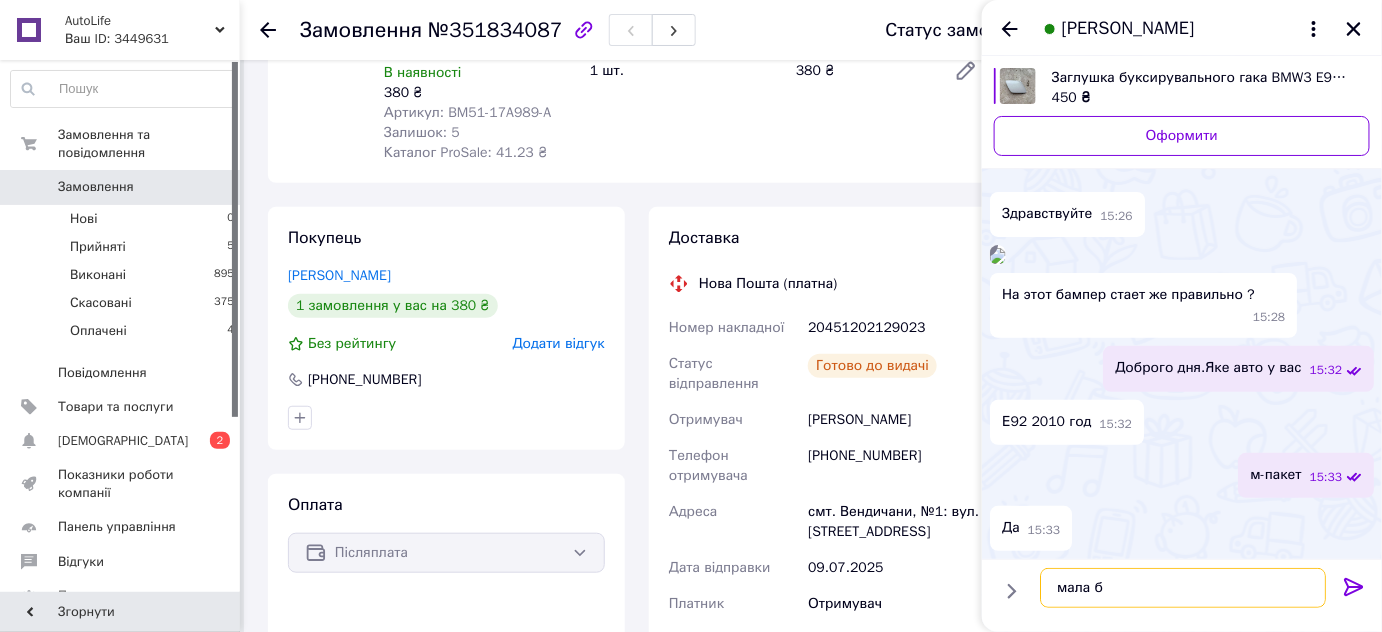 scroll, scrollTop: 233, scrollLeft: 0, axis: vertical 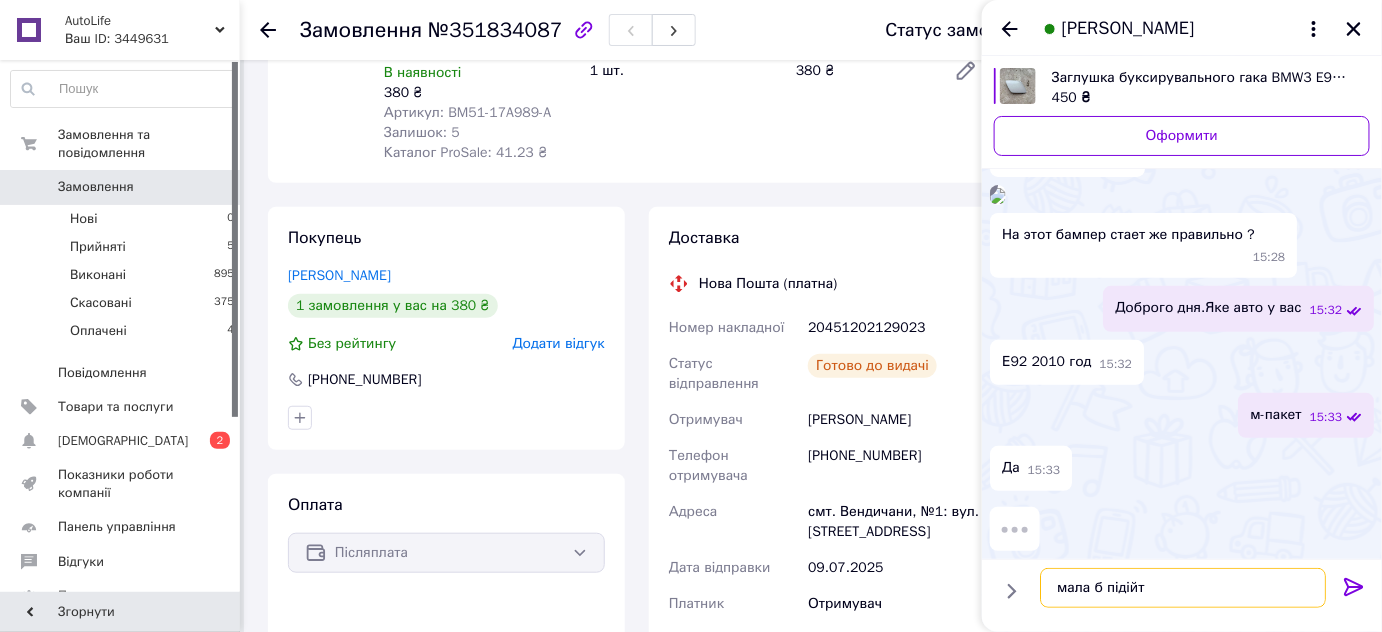 type on "мала б підійти" 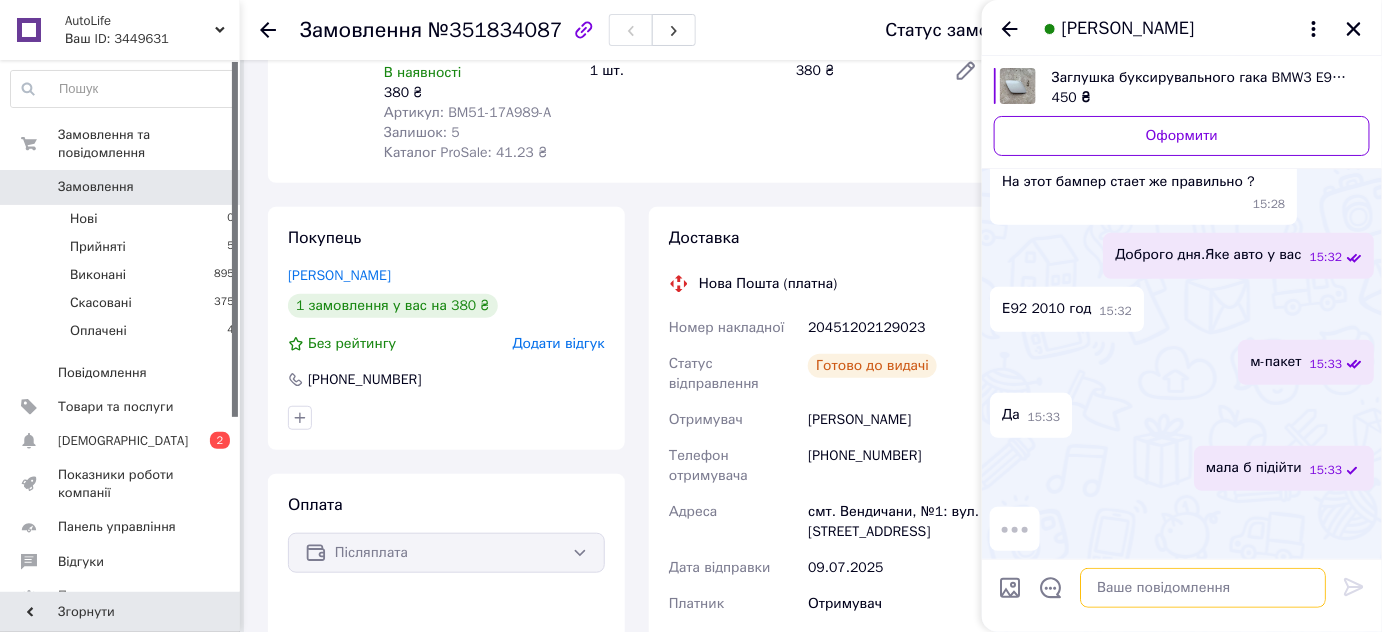 scroll, scrollTop: 279, scrollLeft: 0, axis: vertical 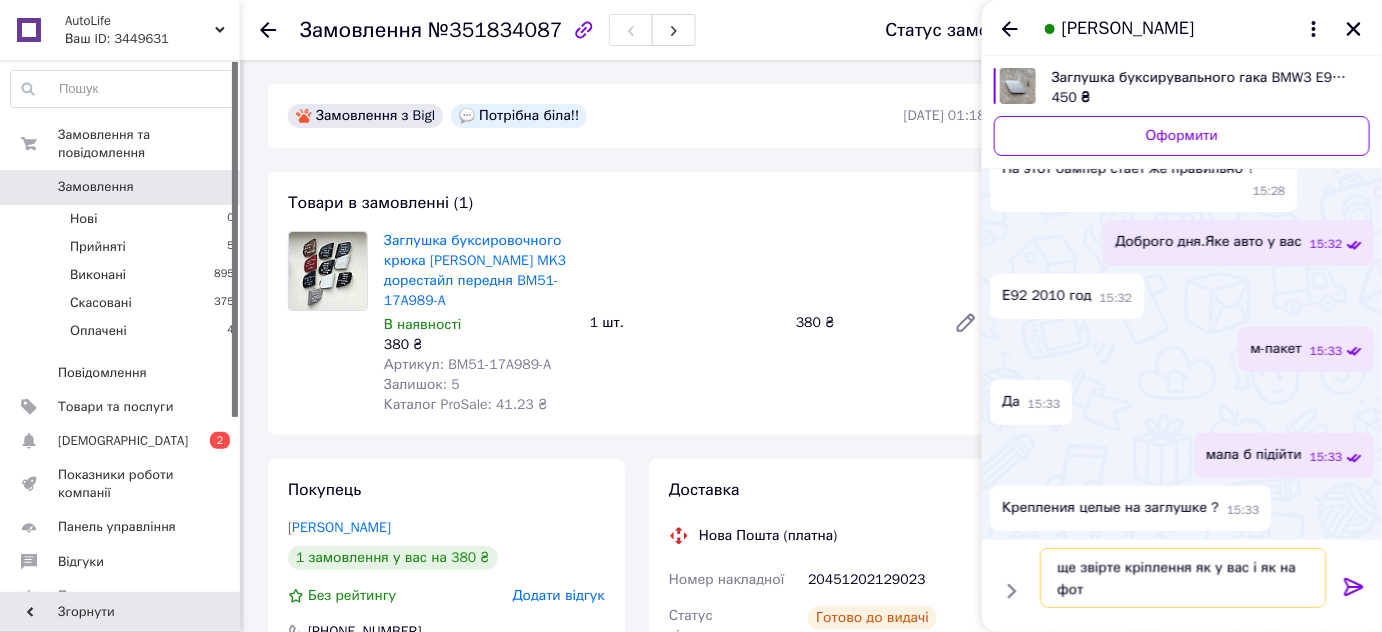 type on "ще звірте кріплення як у вас і як на фото" 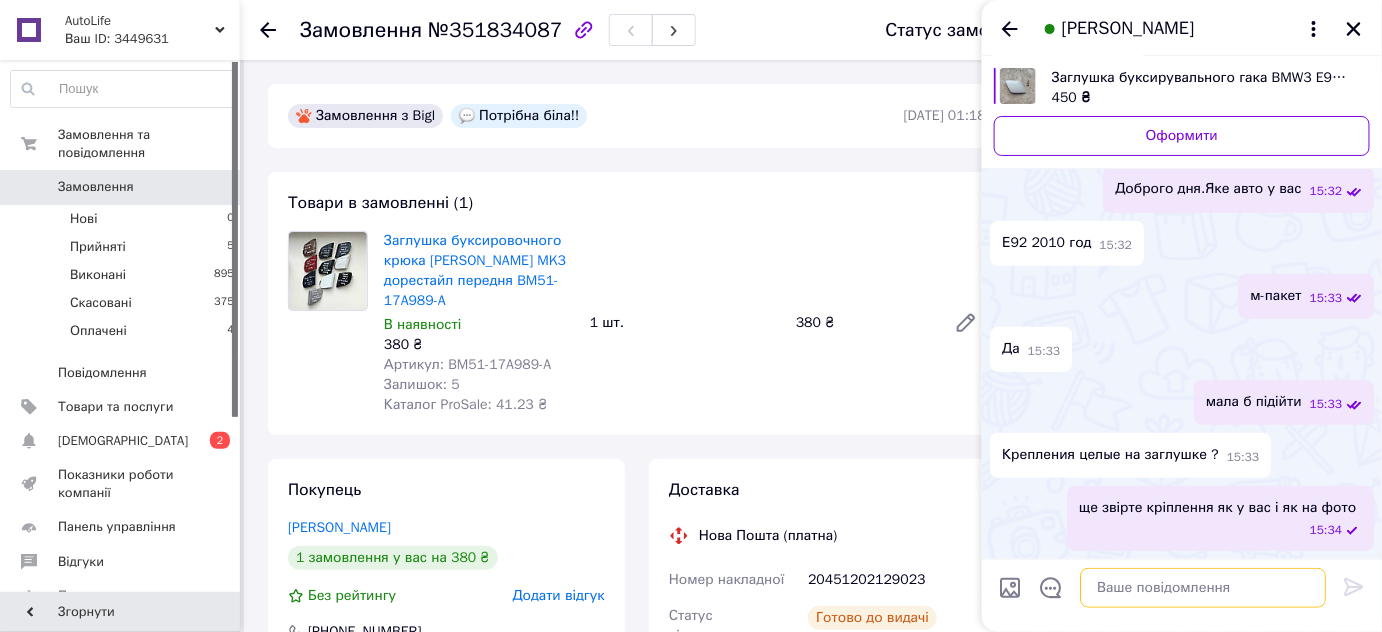 scroll, scrollTop: 405, scrollLeft: 0, axis: vertical 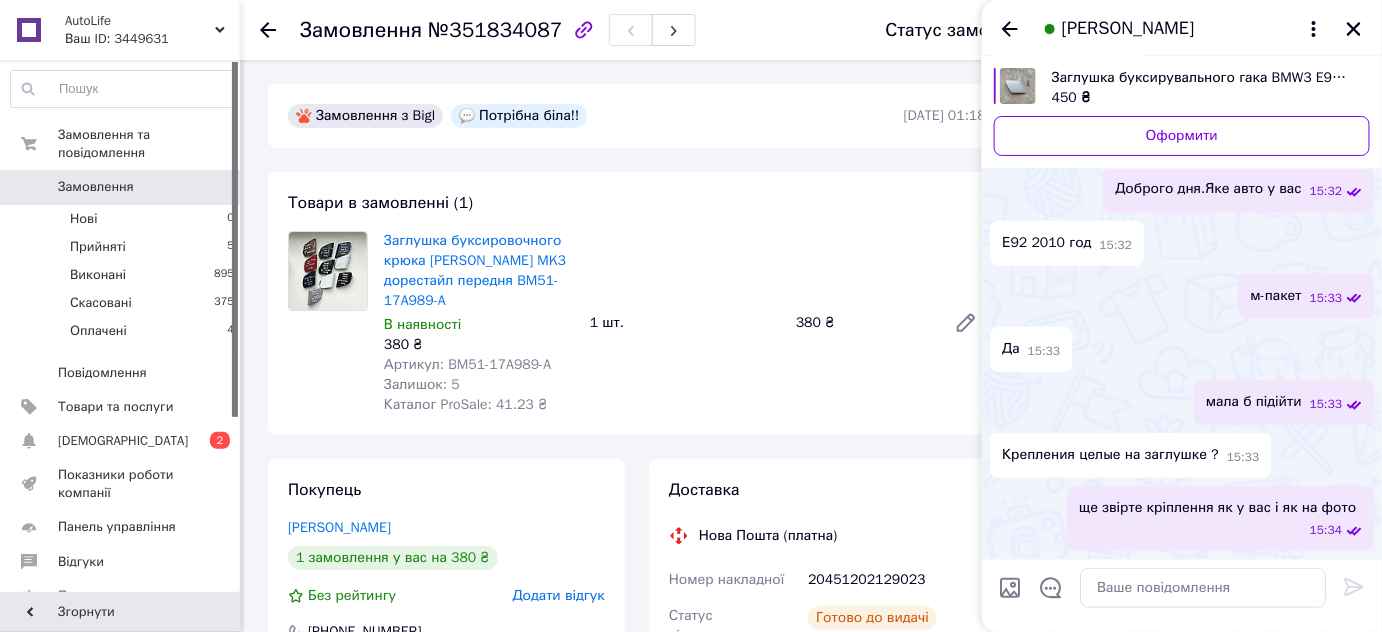 click on "Заглушка буксирувального гака BMW3 E92 E93 M-SPORT 11-13 перед 51118035795" at bounding box center [1203, 78] 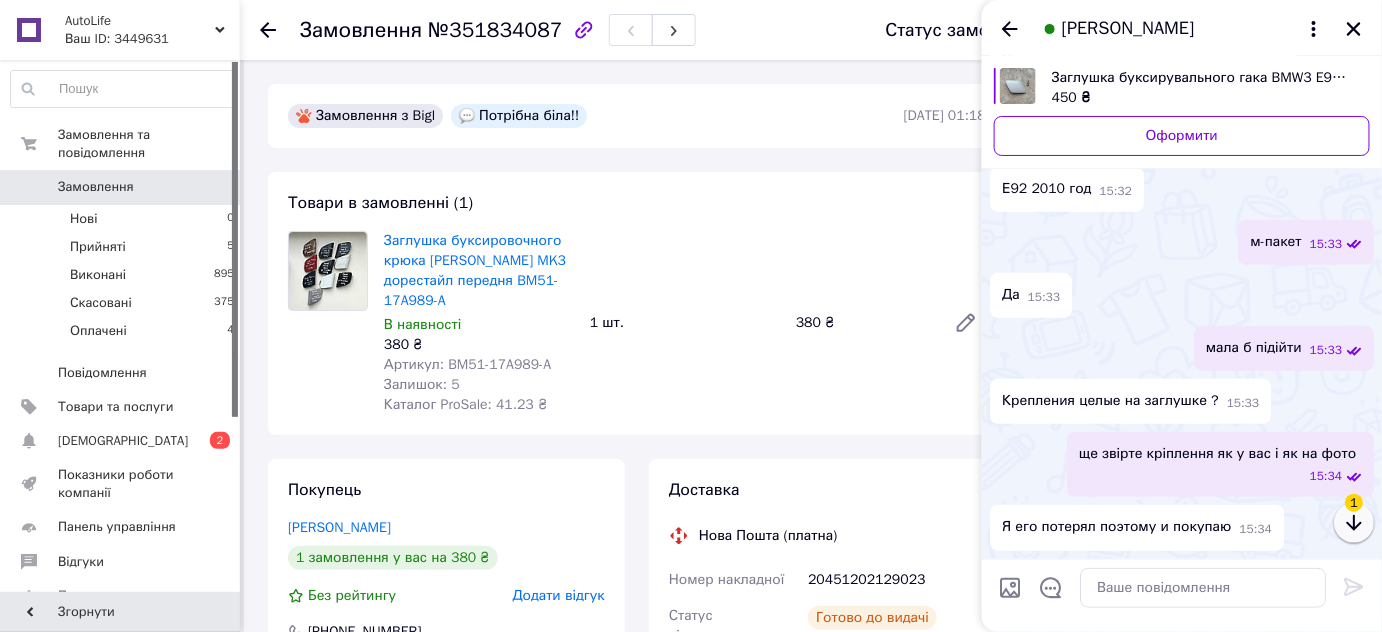 click 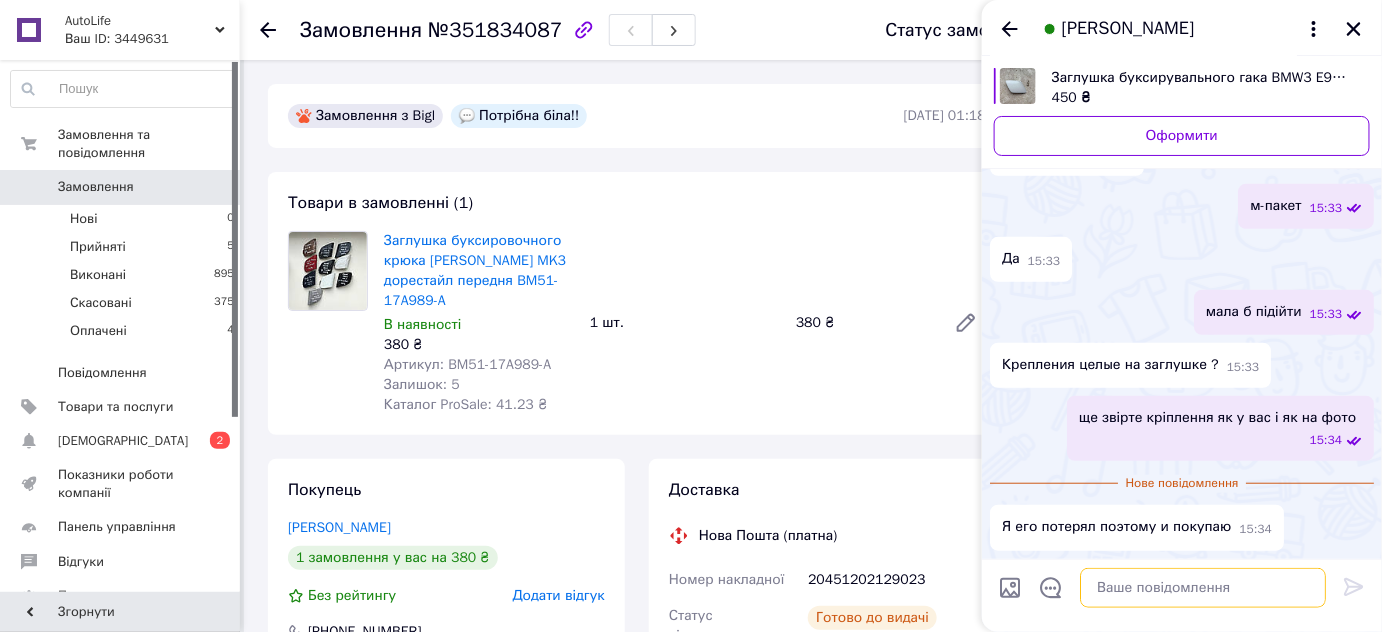 click at bounding box center (1203, 588) 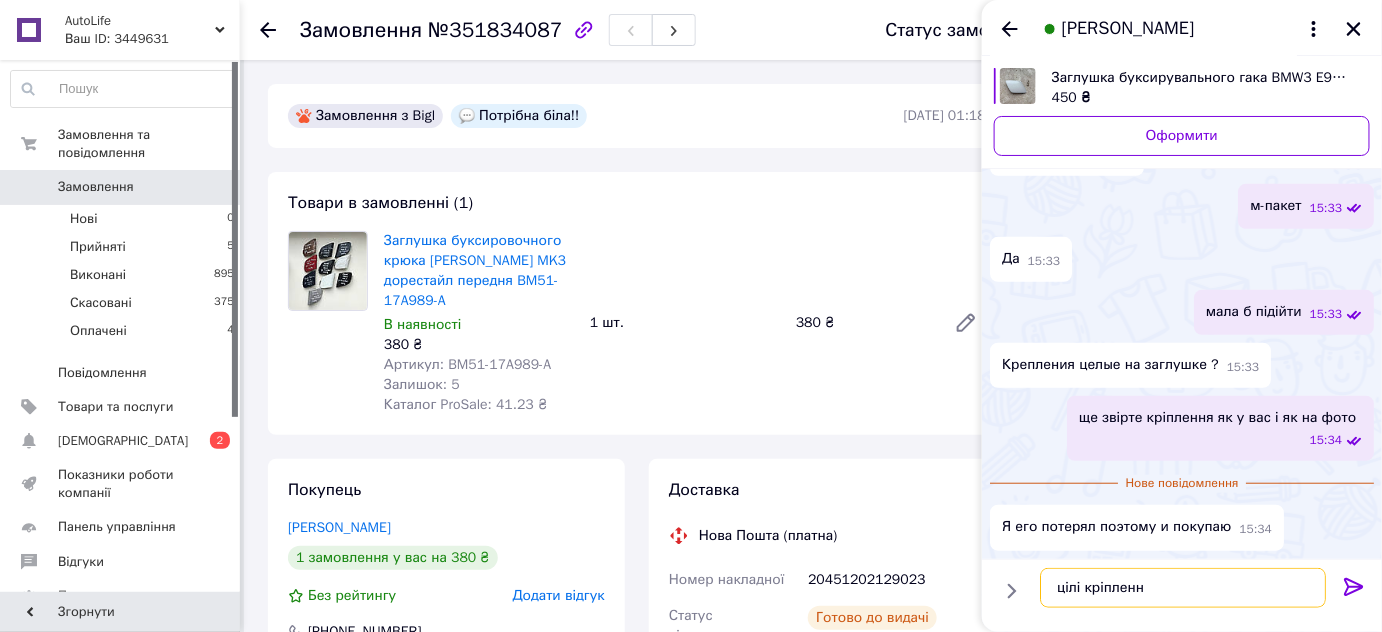 type on "цілі кріплення" 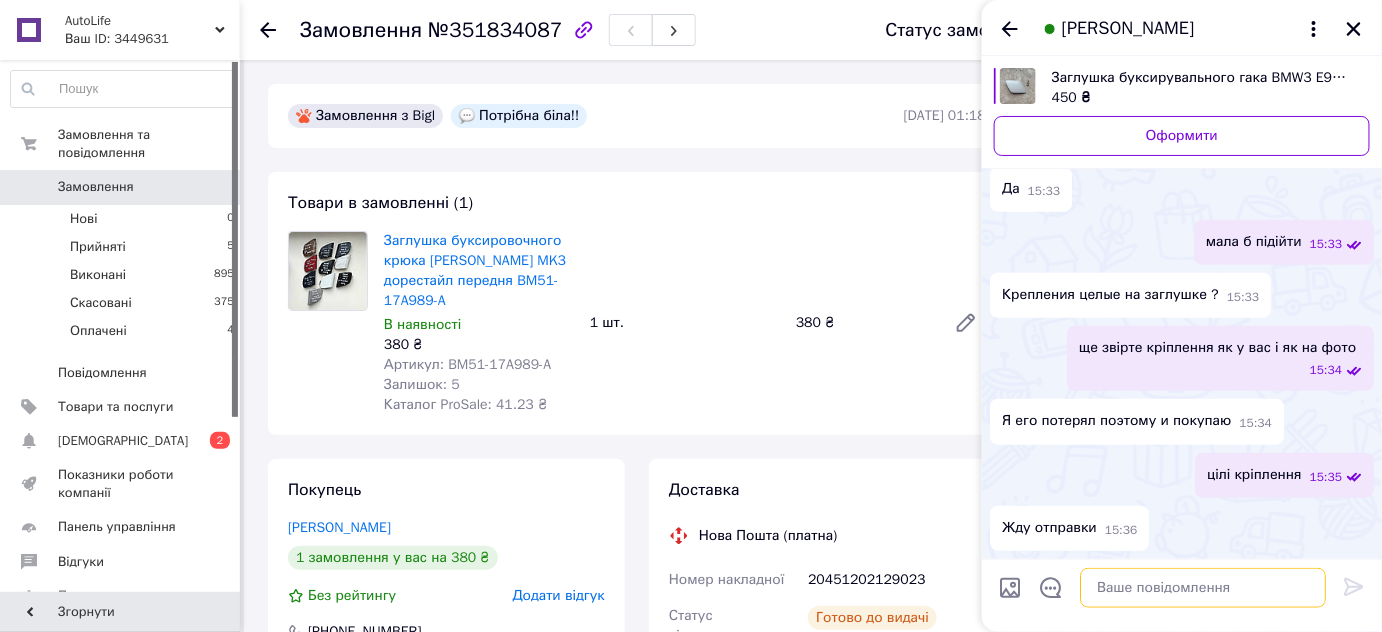 scroll, scrollTop: 565, scrollLeft: 0, axis: vertical 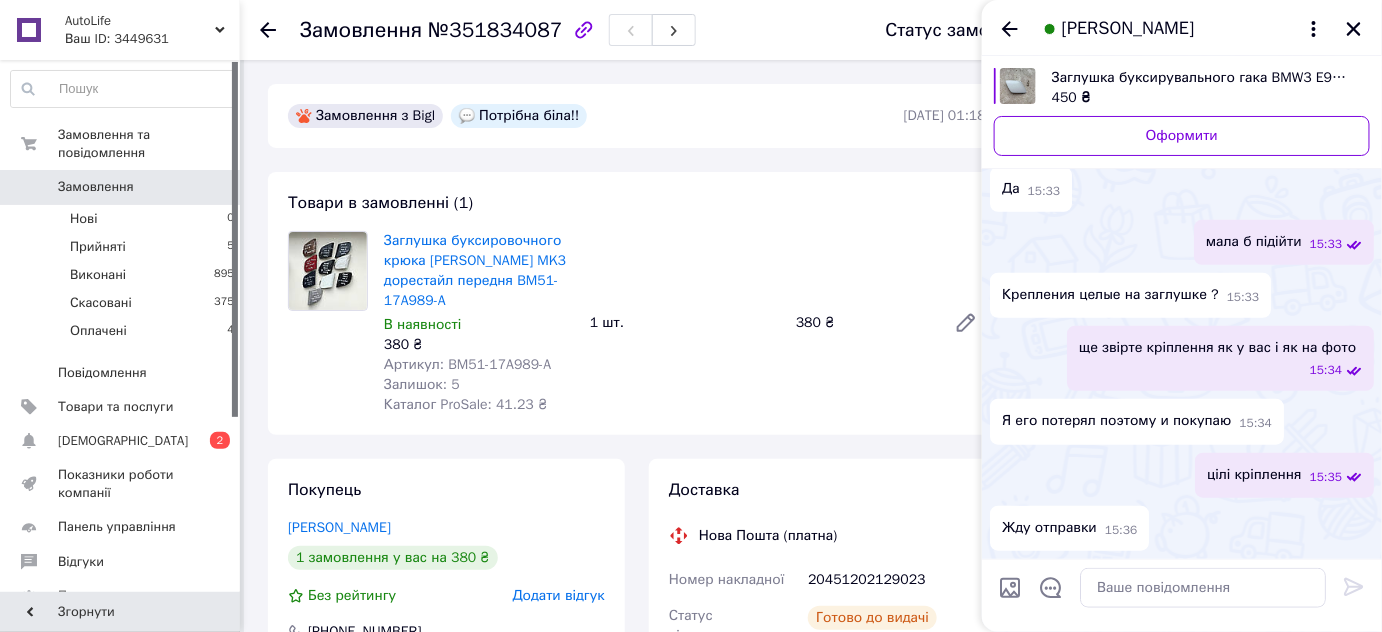 click on "Замовлення" at bounding box center (96, 187) 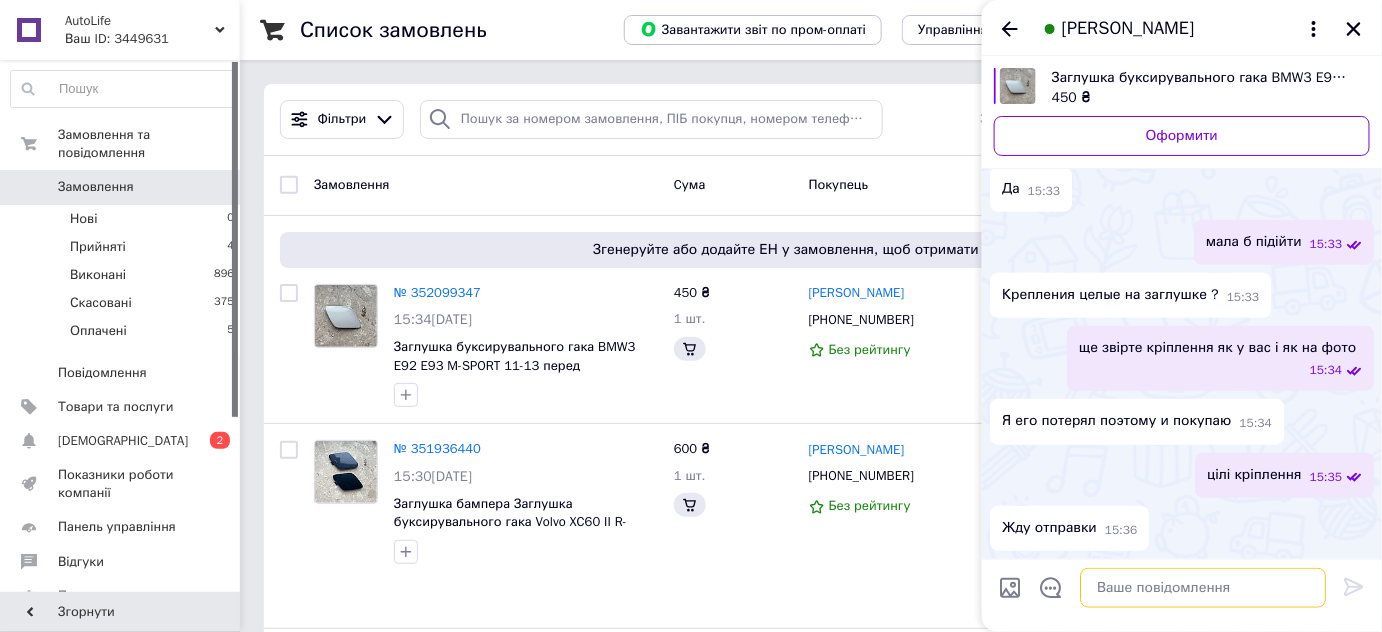 click at bounding box center [1203, 588] 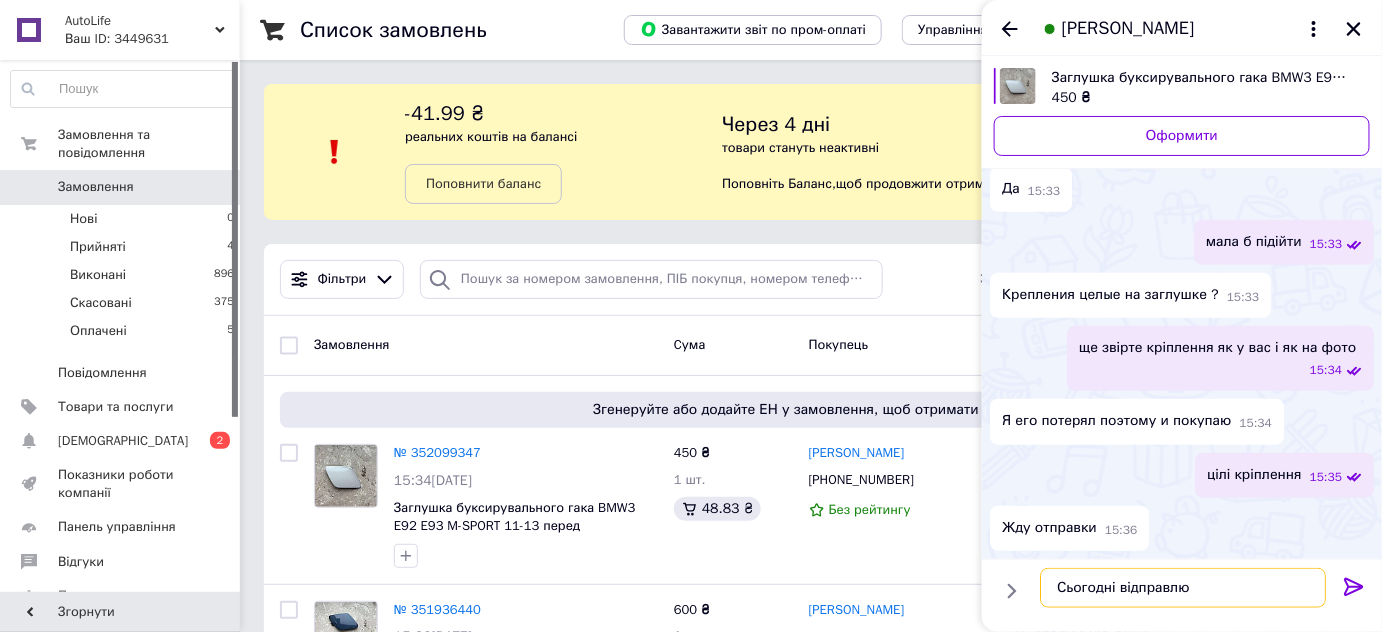 type on "Сьогодні відправлю" 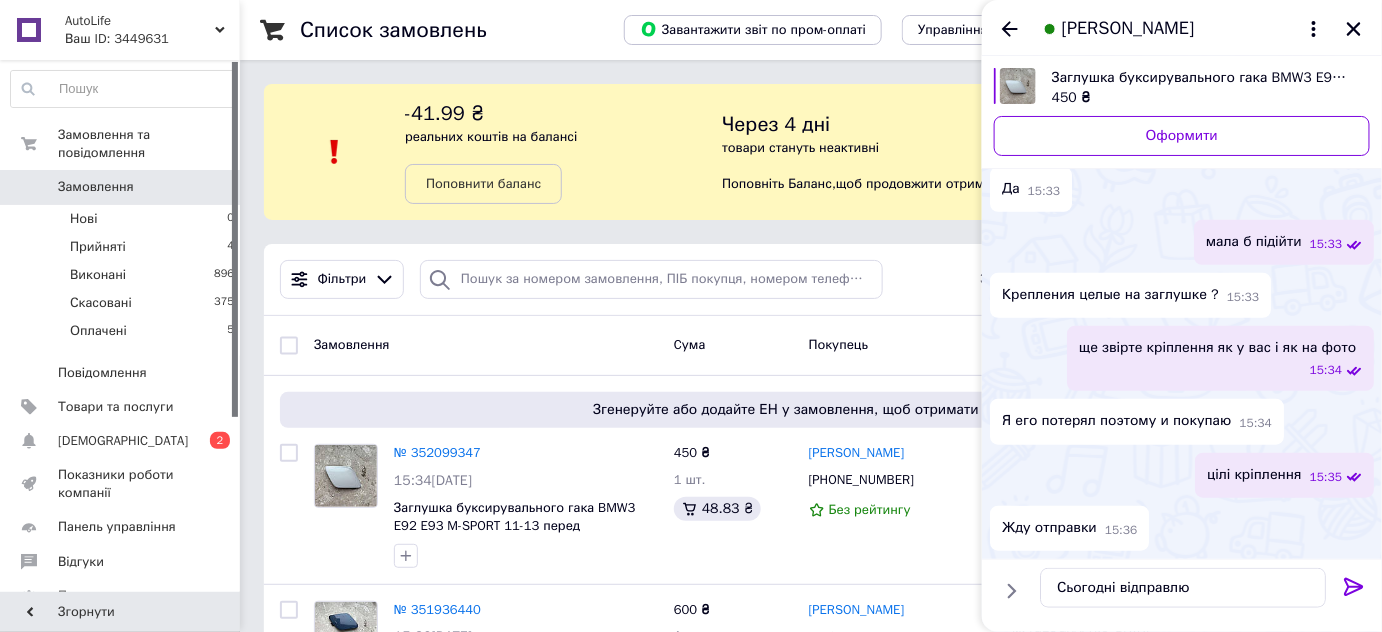 click 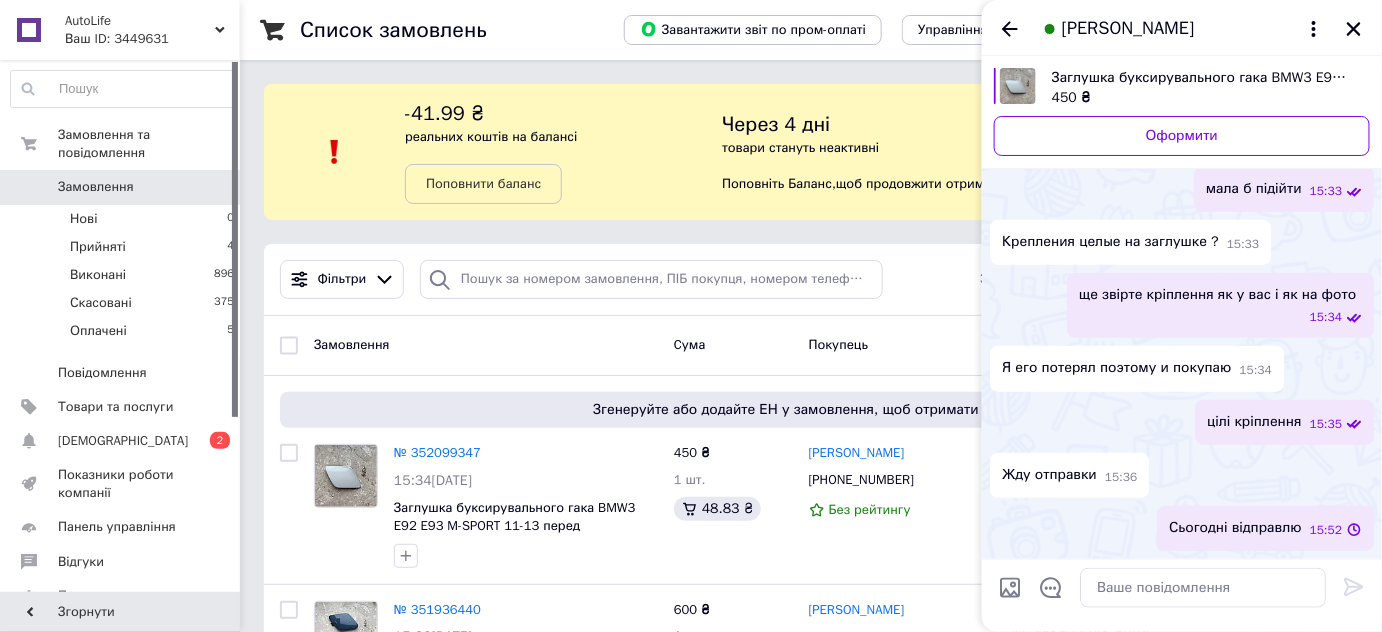 scroll, scrollTop: 618, scrollLeft: 0, axis: vertical 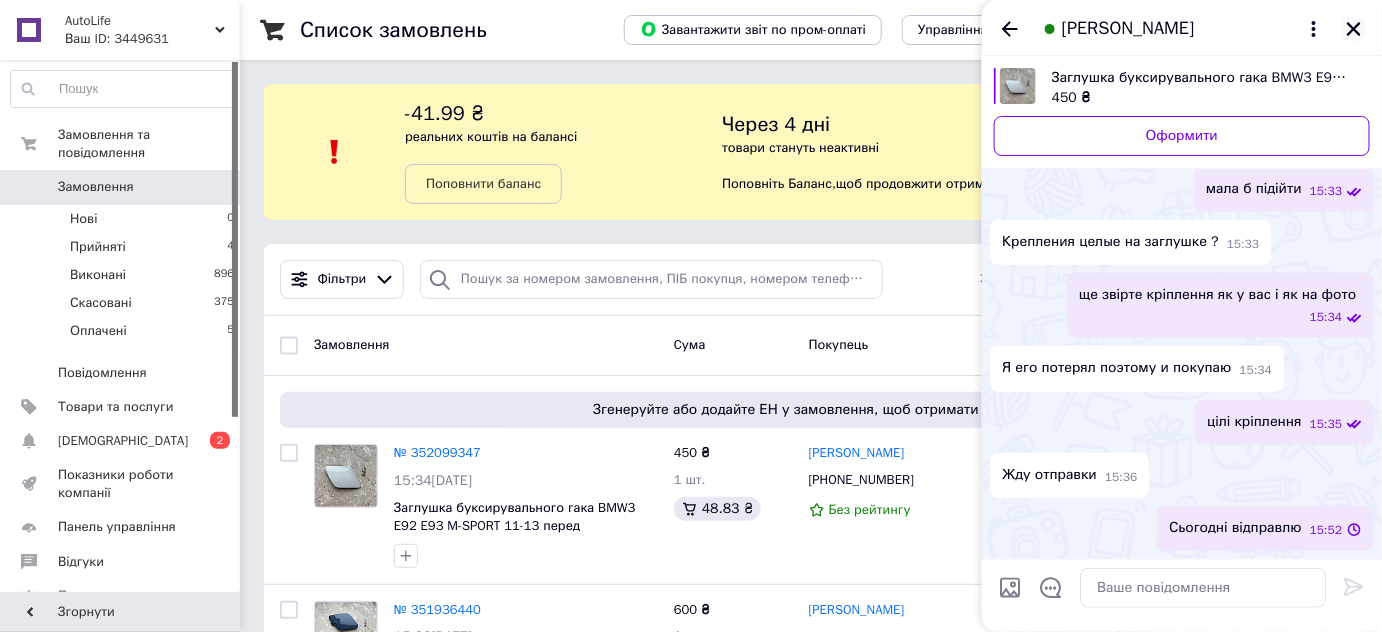 click 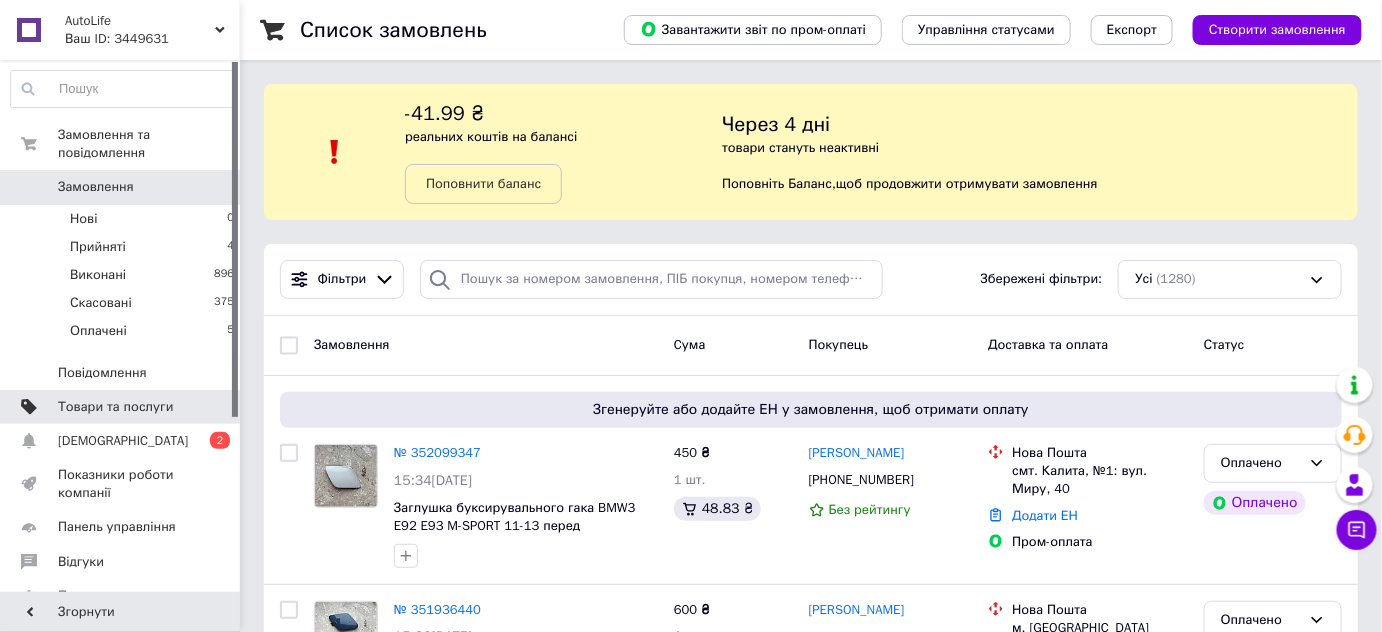 click on "Товари та послуги" at bounding box center [115, 407] 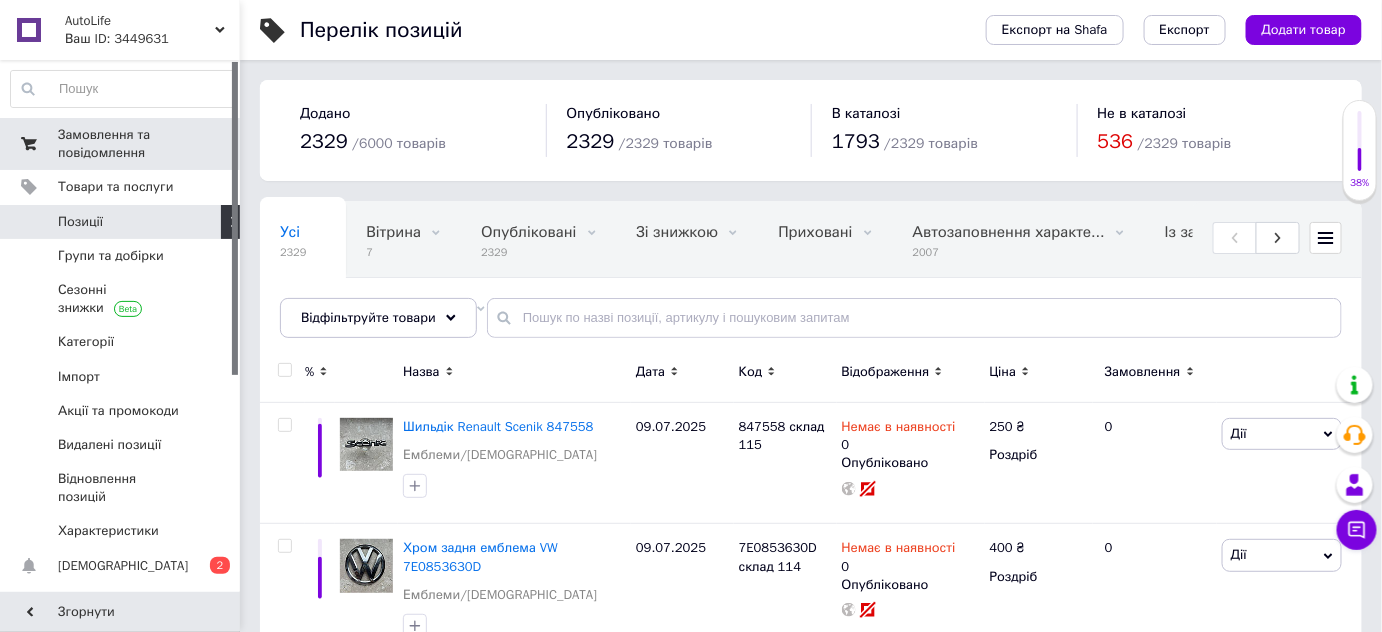 click on "Замовлення та повідомлення 0 0" at bounding box center [123, 144] 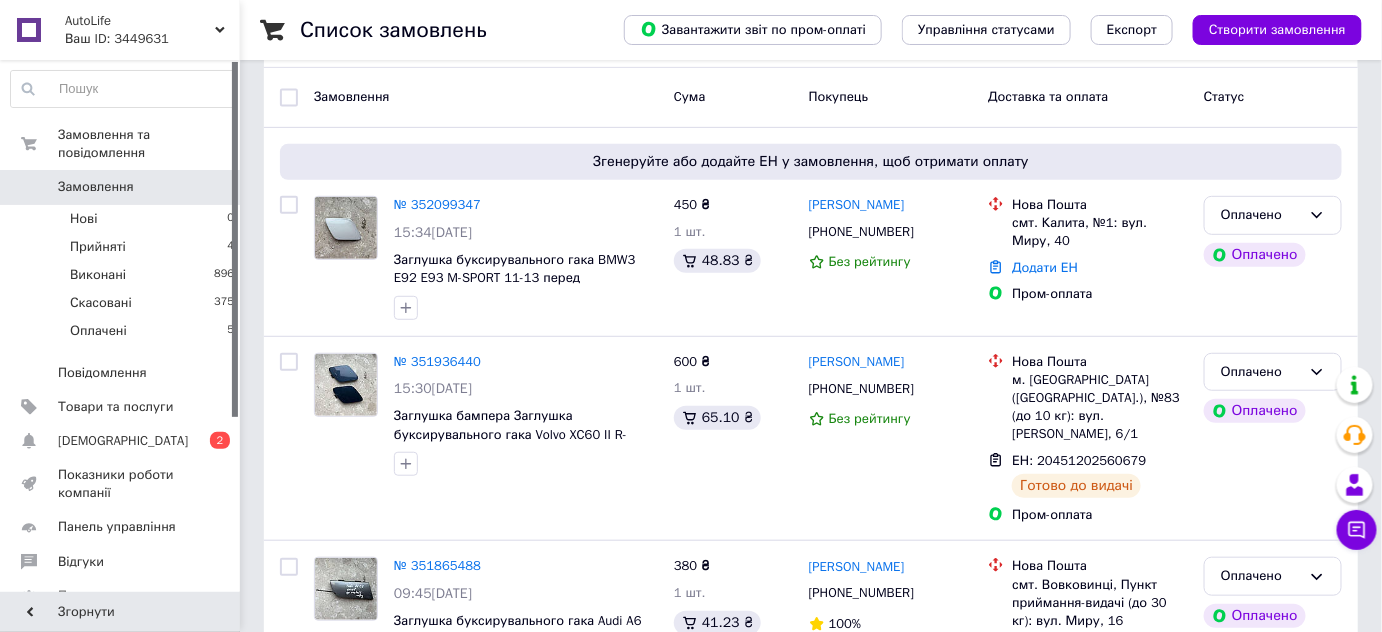 scroll, scrollTop: 280, scrollLeft: 0, axis: vertical 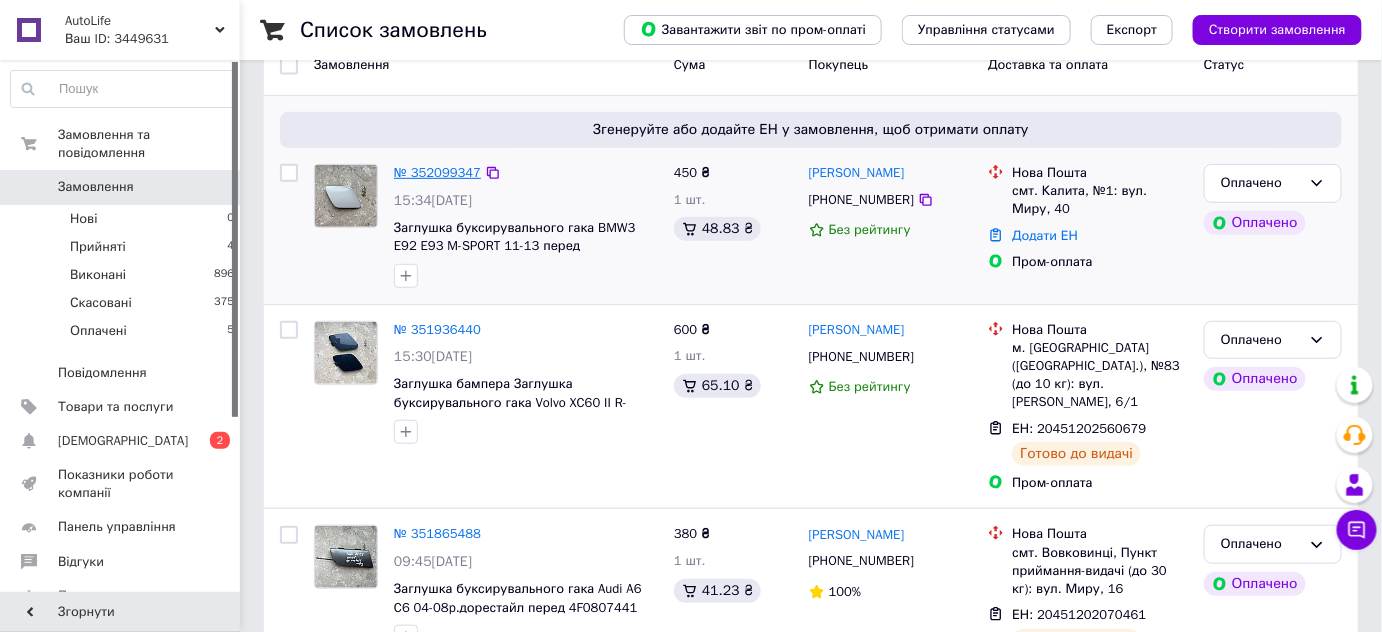 click on "№ 352099347" at bounding box center (437, 172) 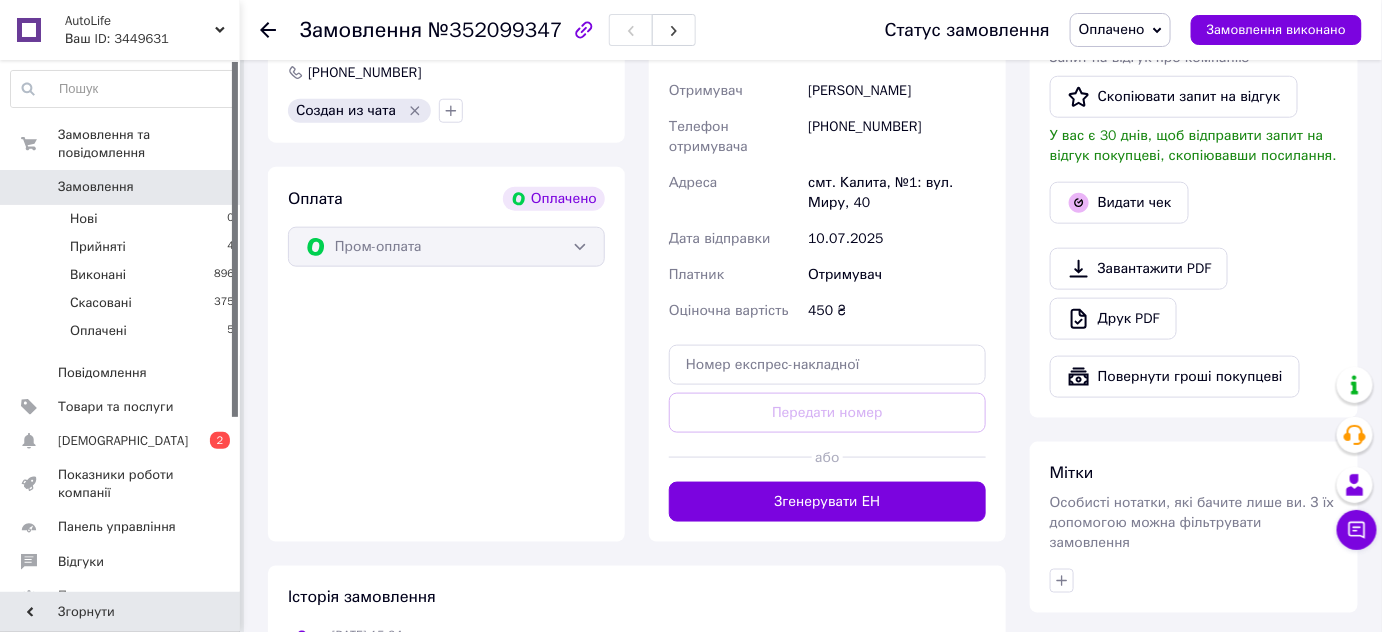 scroll, scrollTop: 626, scrollLeft: 0, axis: vertical 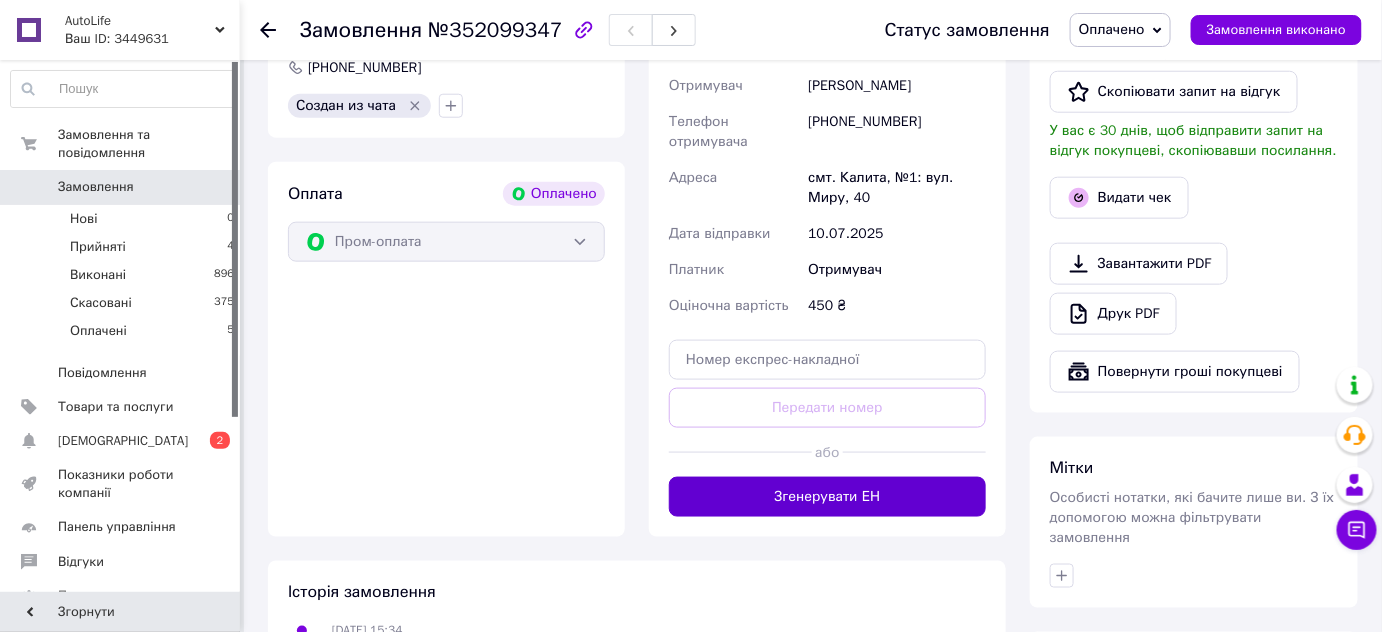 click on "Згенерувати ЕН" at bounding box center [827, 497] 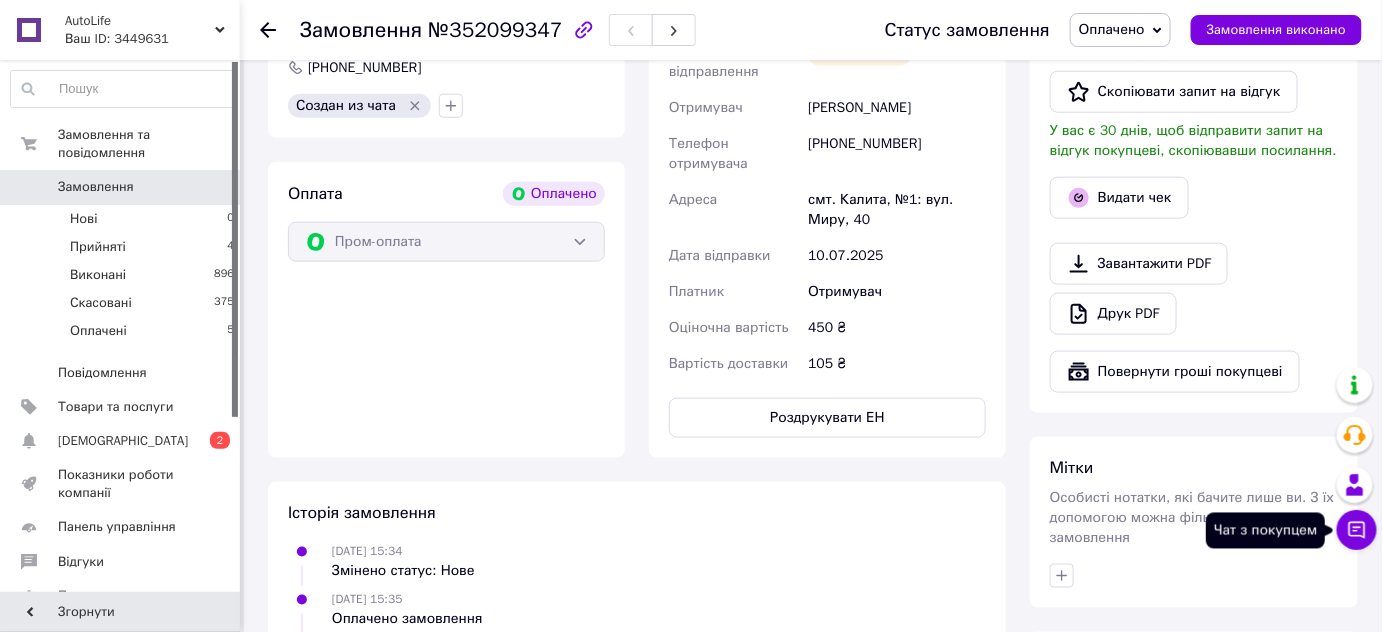 click 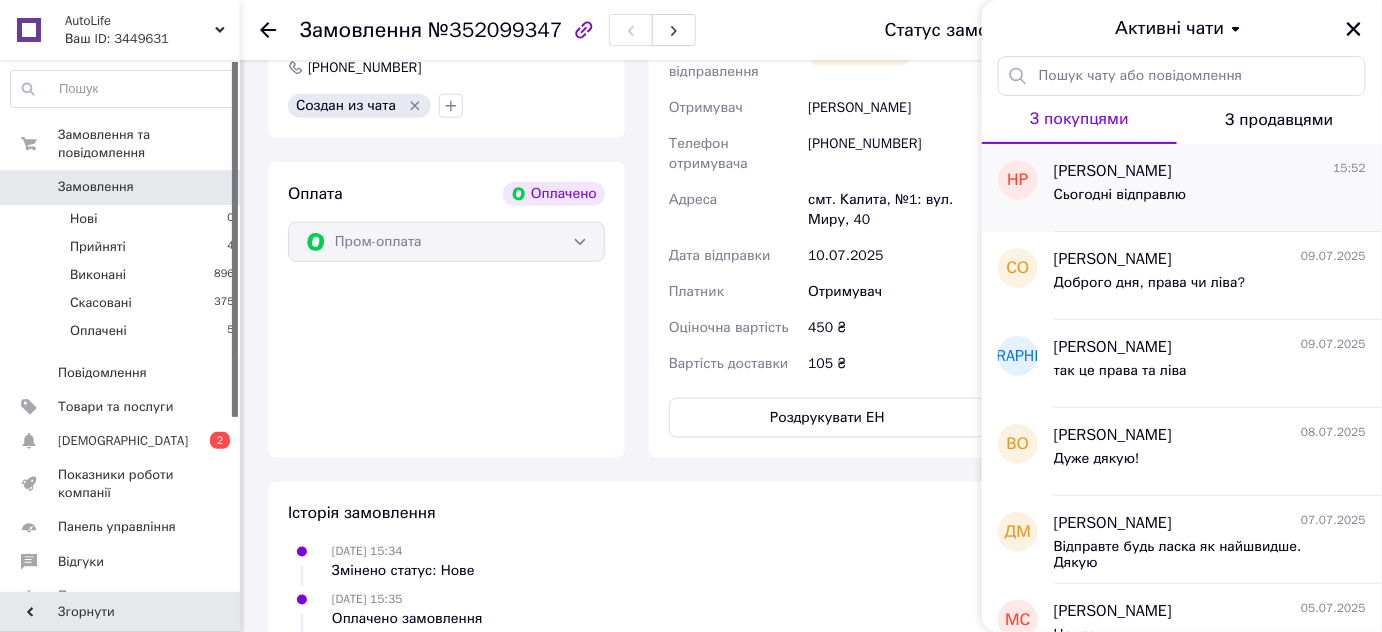 click on "Сьогодні відправлю" at bounding box center (1210, 199) 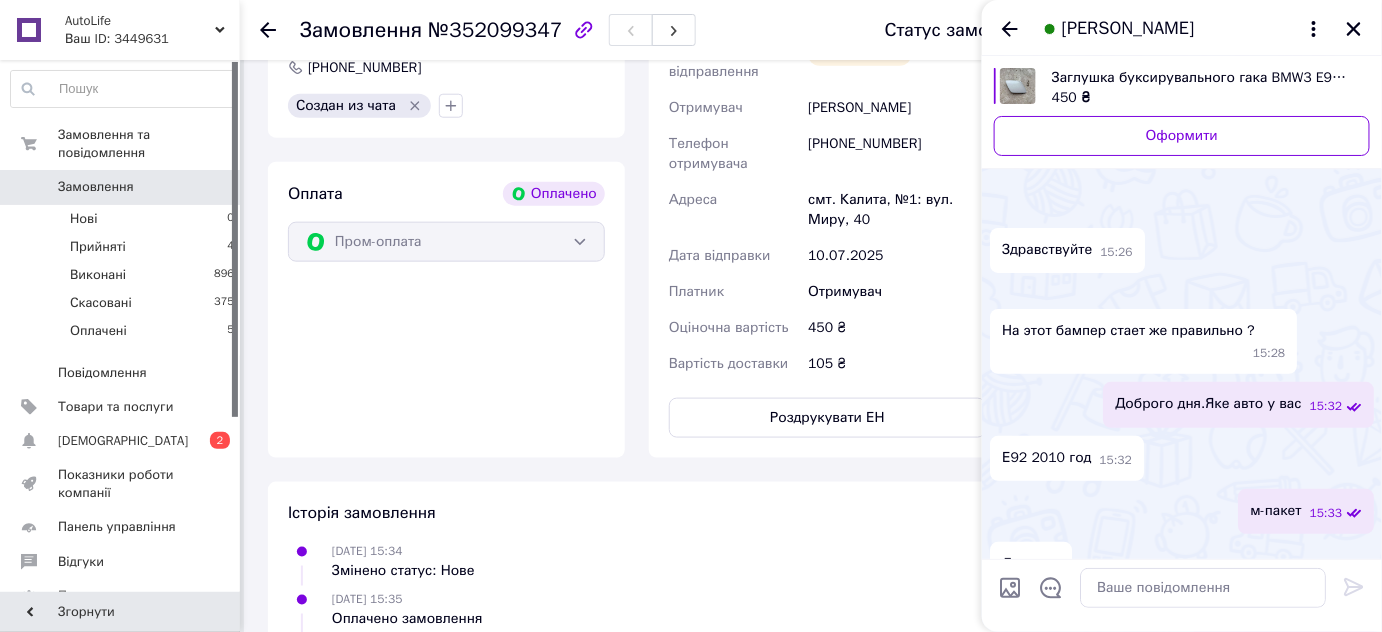 scroll, scrollTop: 618, scrollLeft: 0, axis: vertical 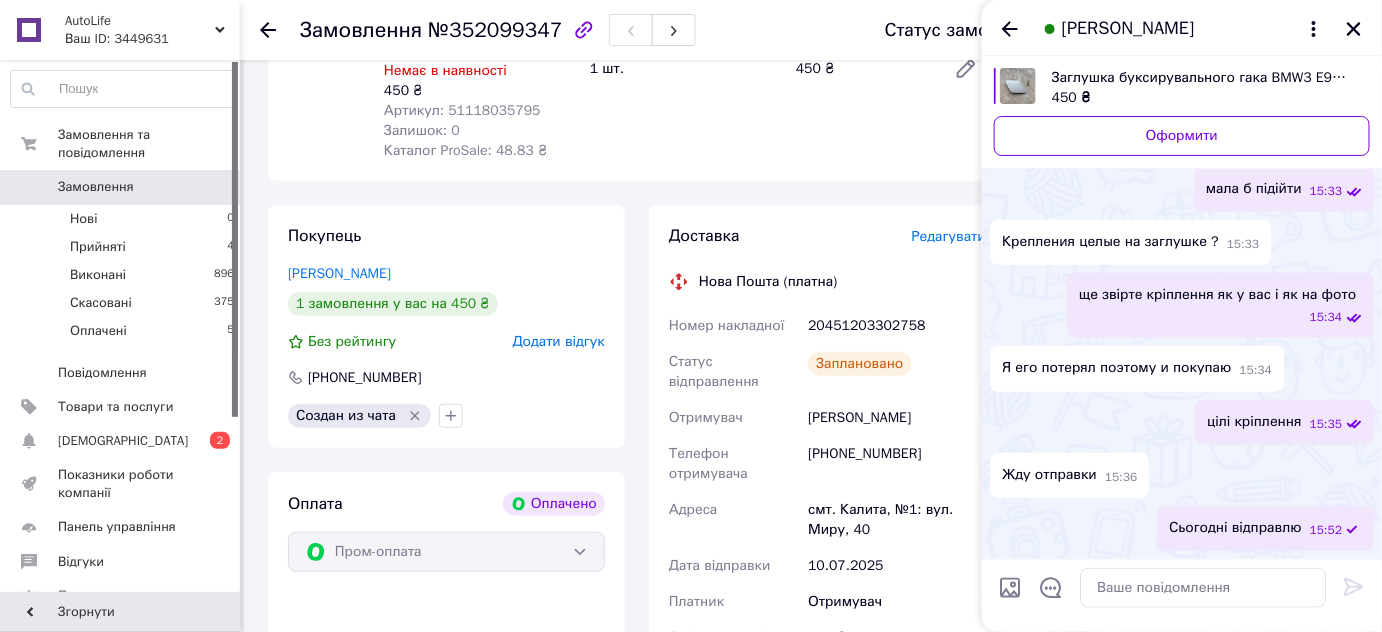 click on "15:33" at bounding box center [1243, 244] 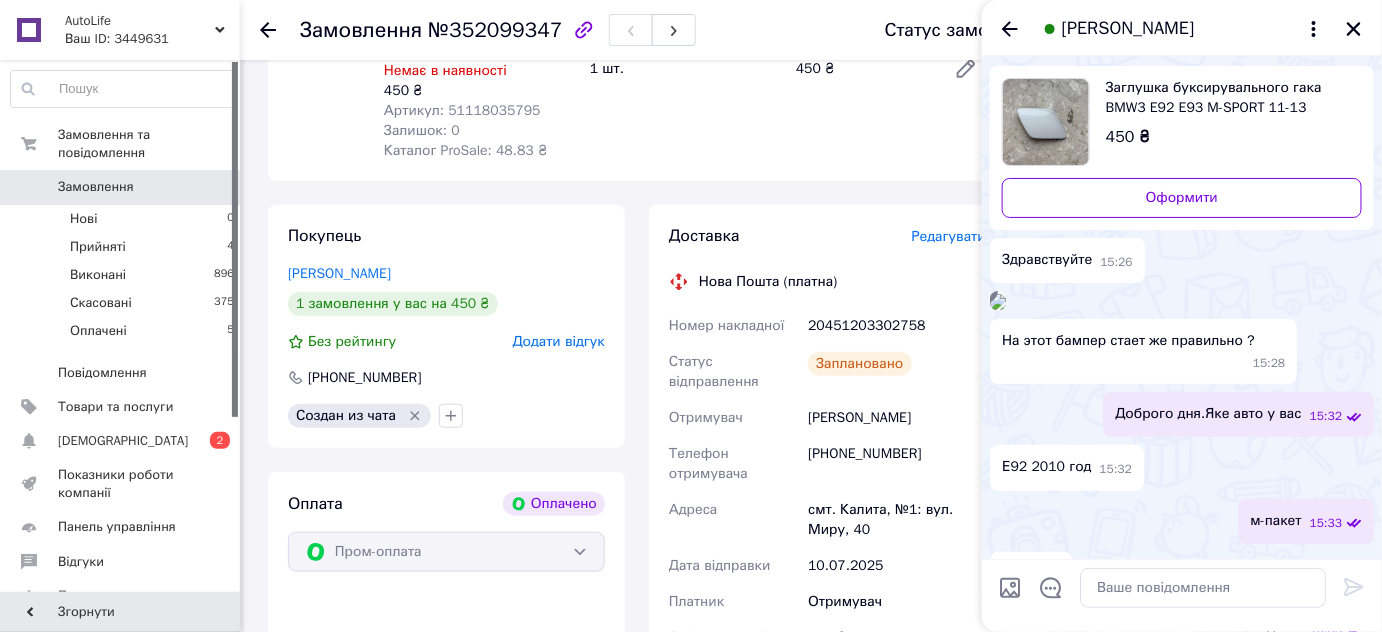 scroll, scrollTop: 34, scrollLeft: 0, axis: vertical 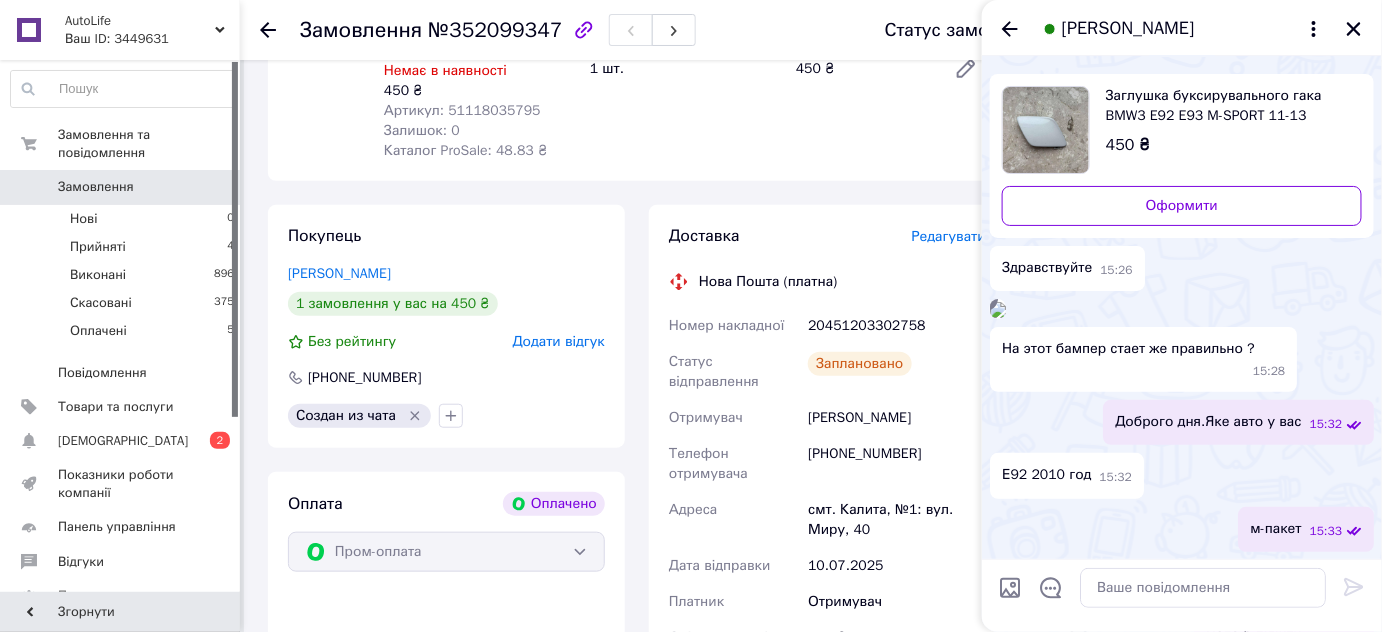 click at bounding box center [998, 310] 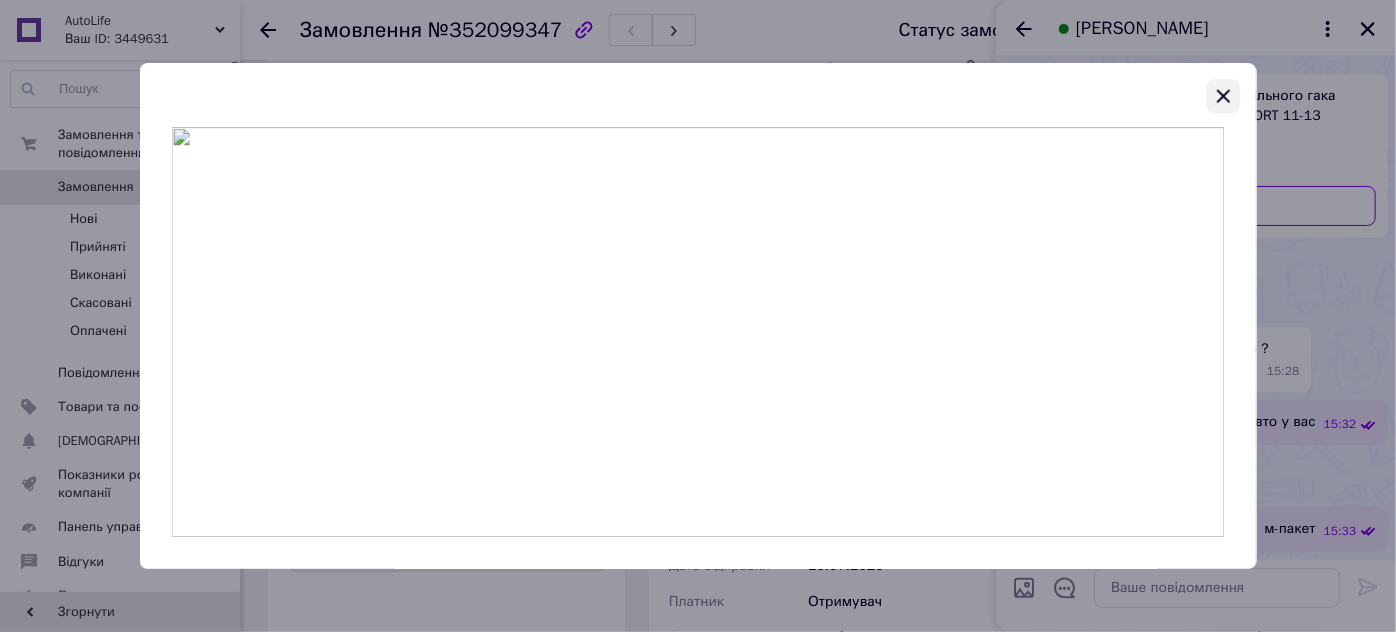 click 